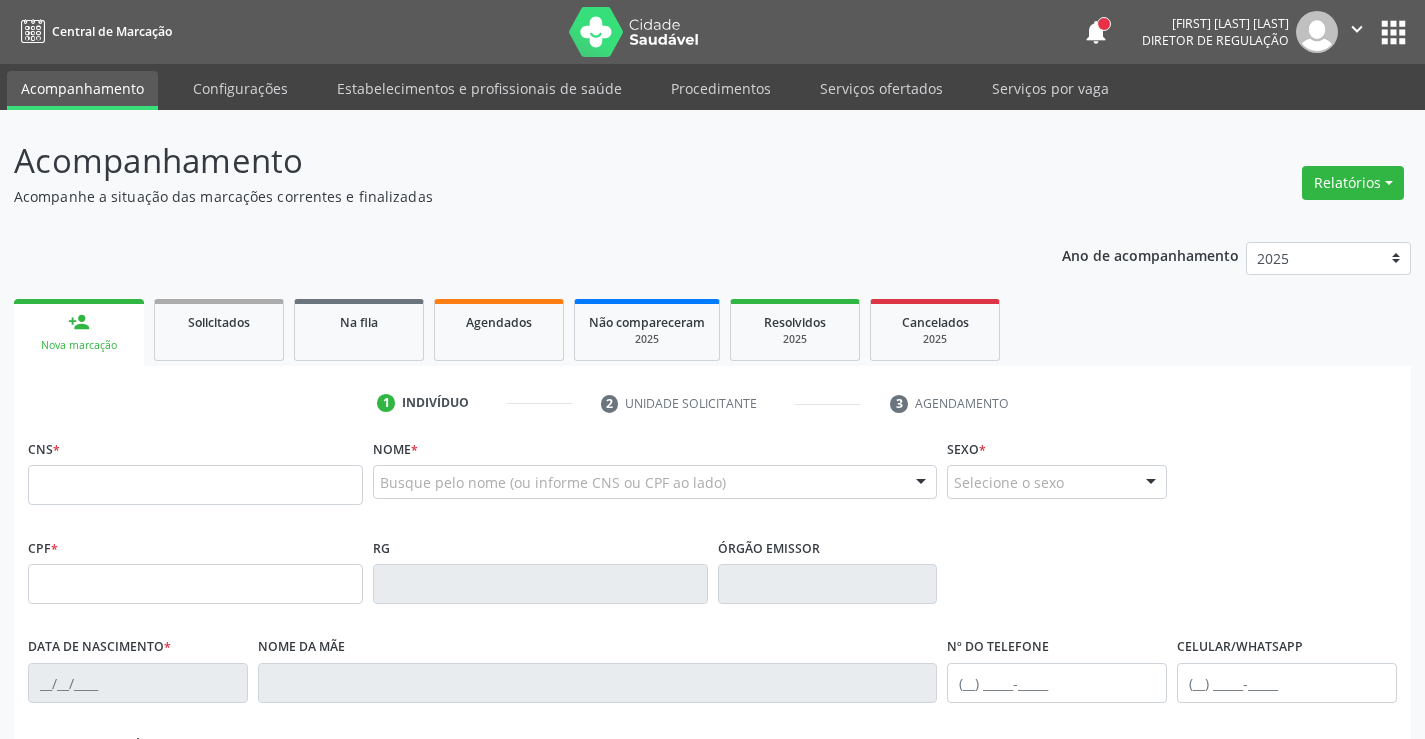 scroll, scrollTop: 0, scrollLeft: 0, axis: both 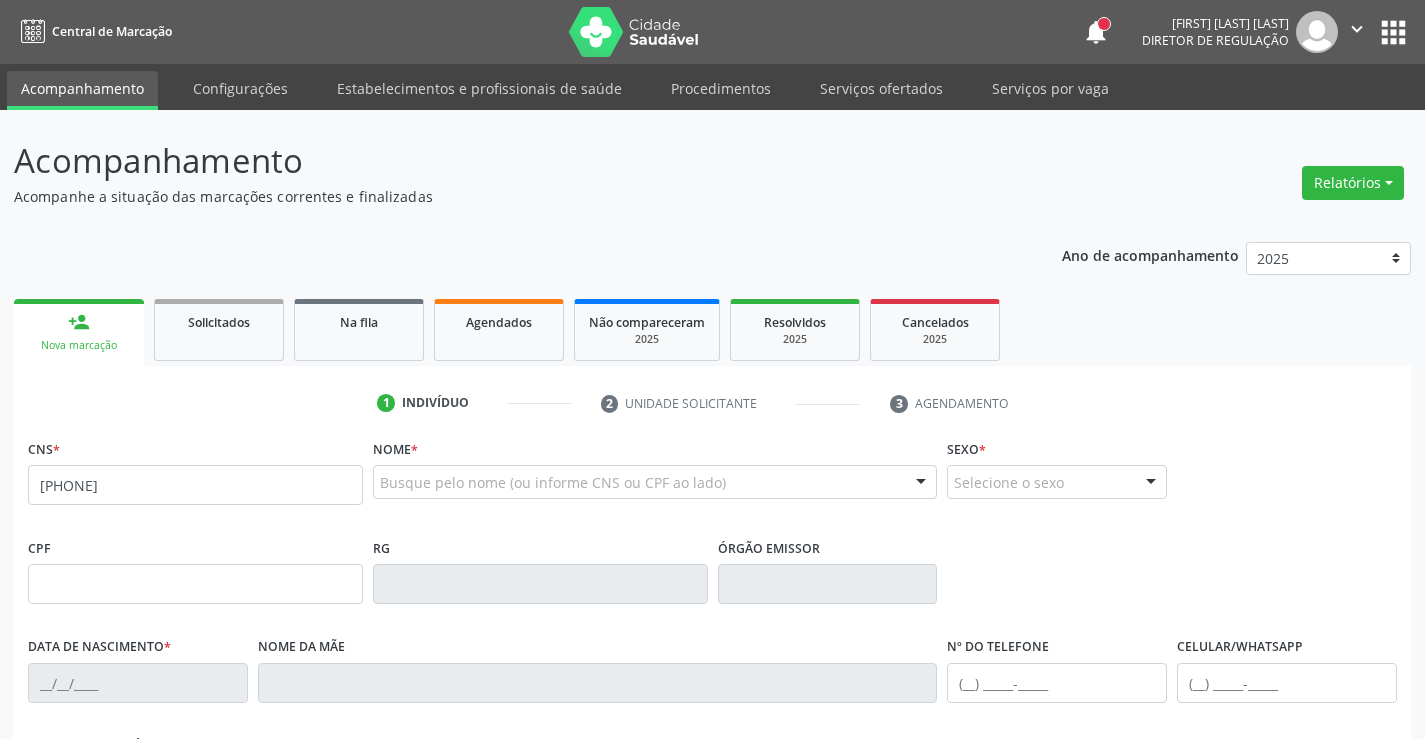 type on "[PHONE]" 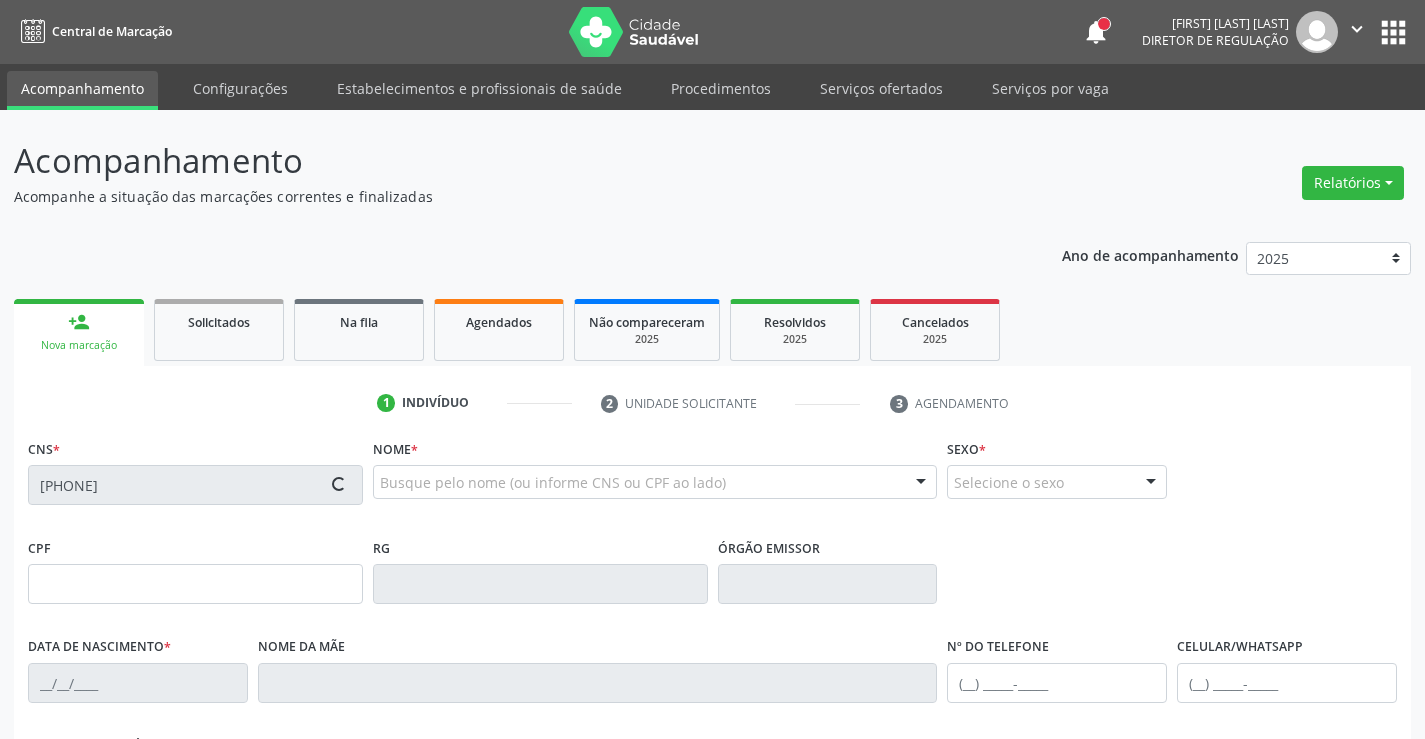 type on "[DATE]" 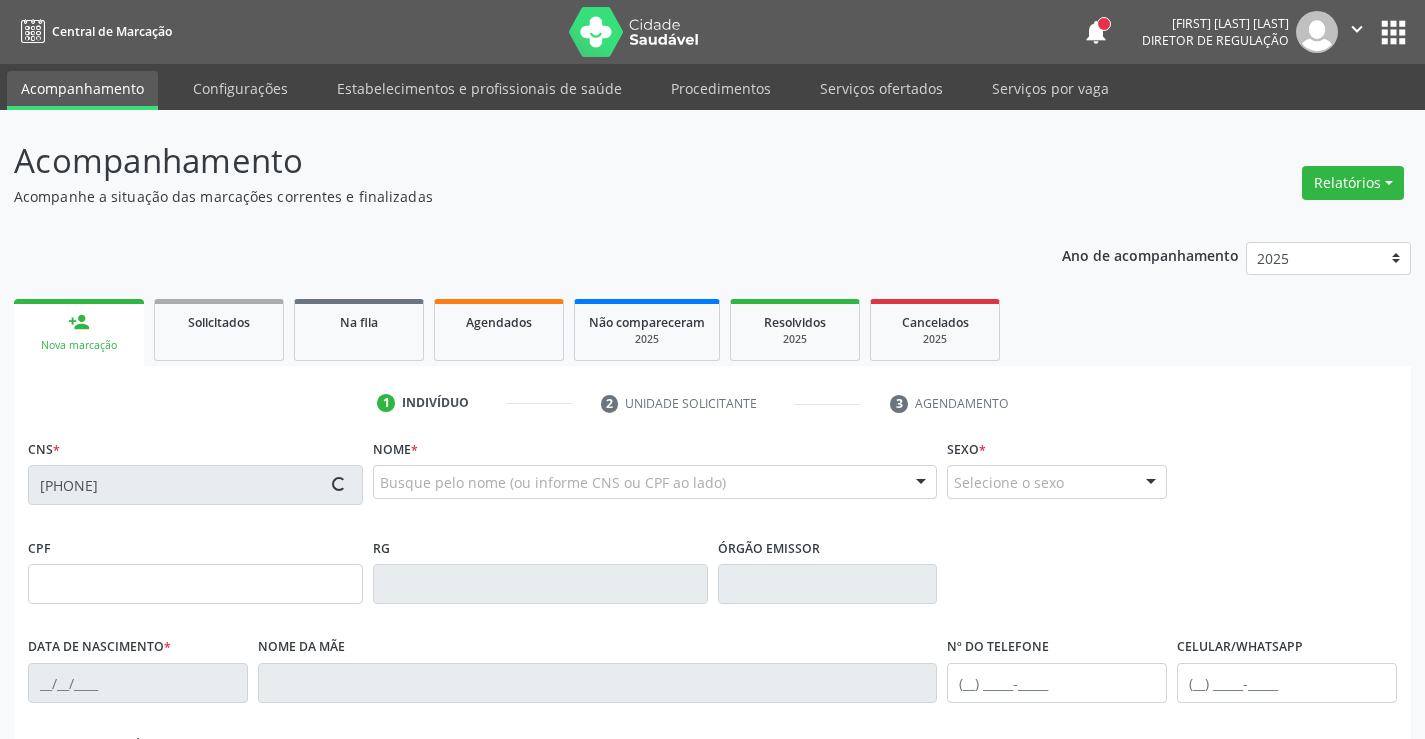 type on "[FIRST] [LAST] [LAST]" 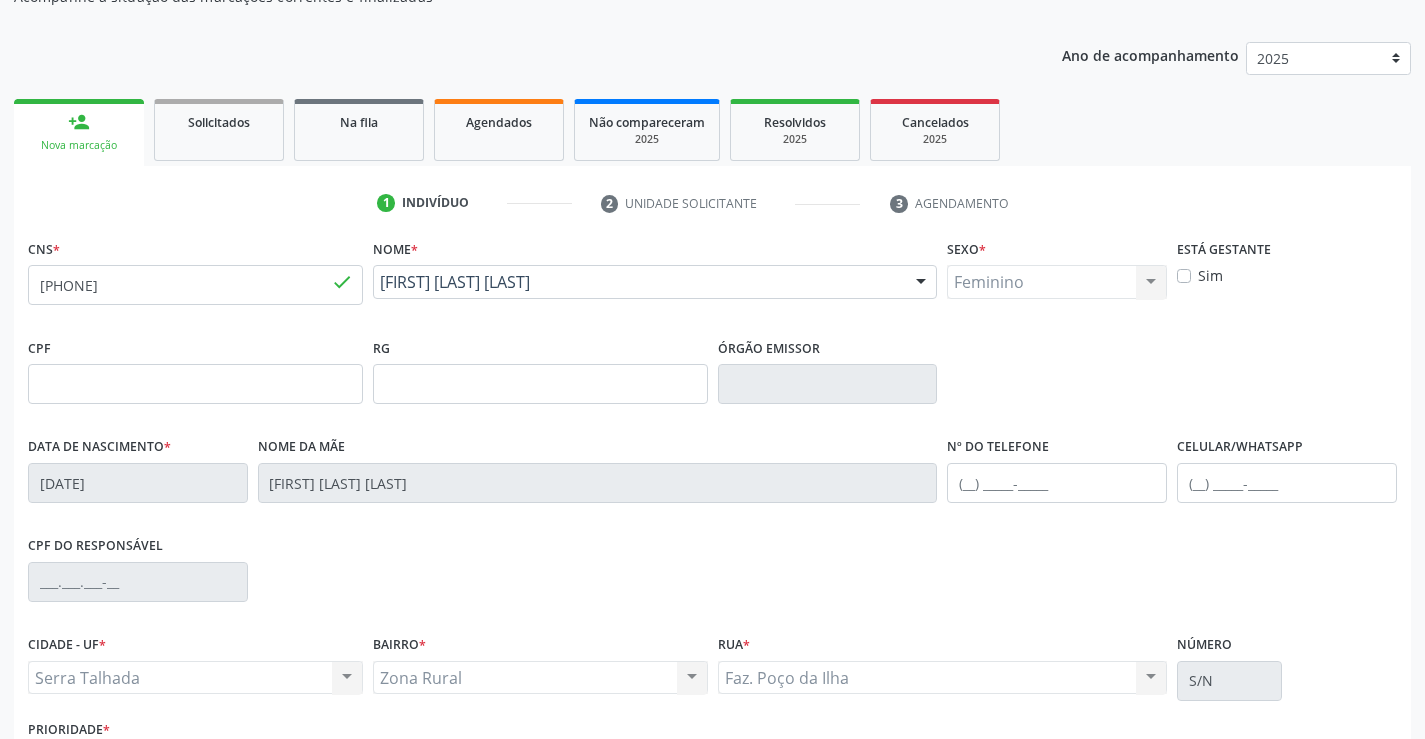 scroll, scrollTop: 345, scrollLeft: 0, axis: vertical 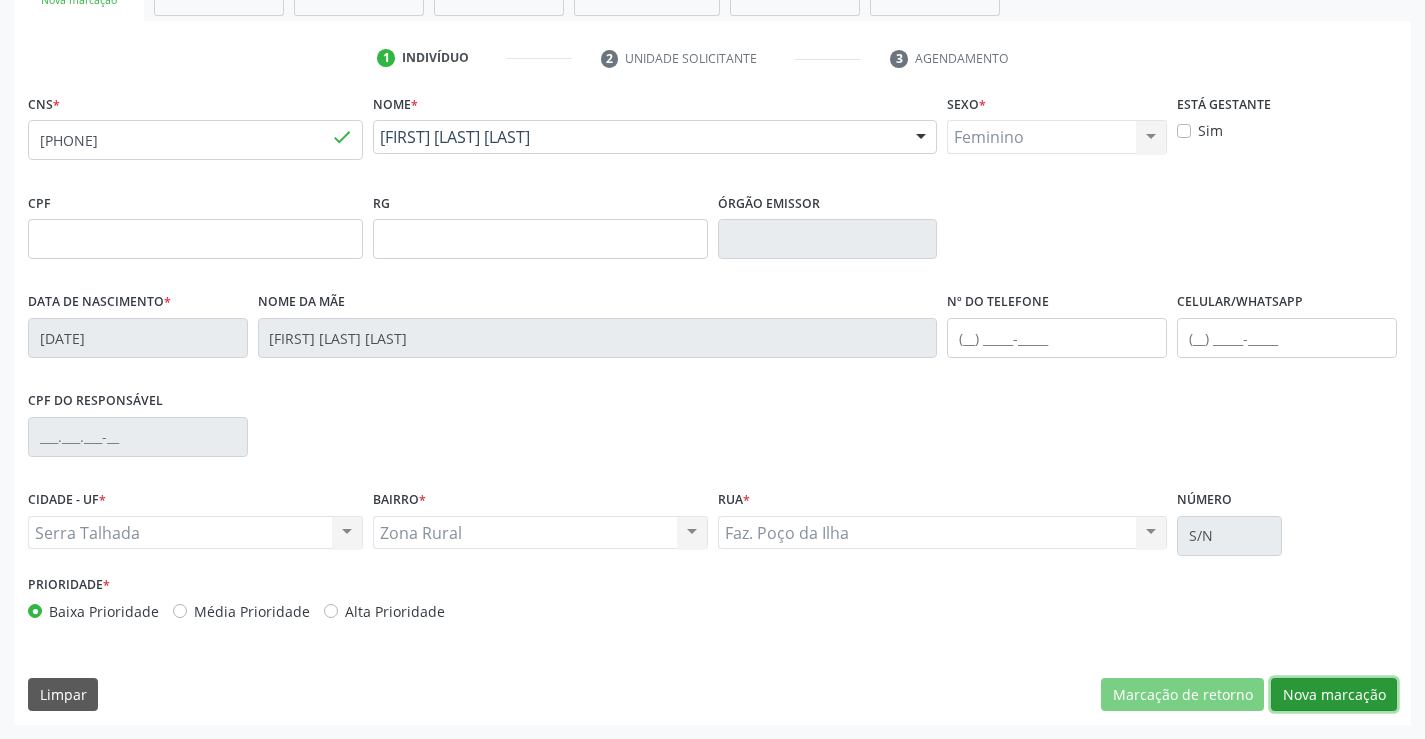 click on "Nova marcação" at bounding box center (1334, 695) 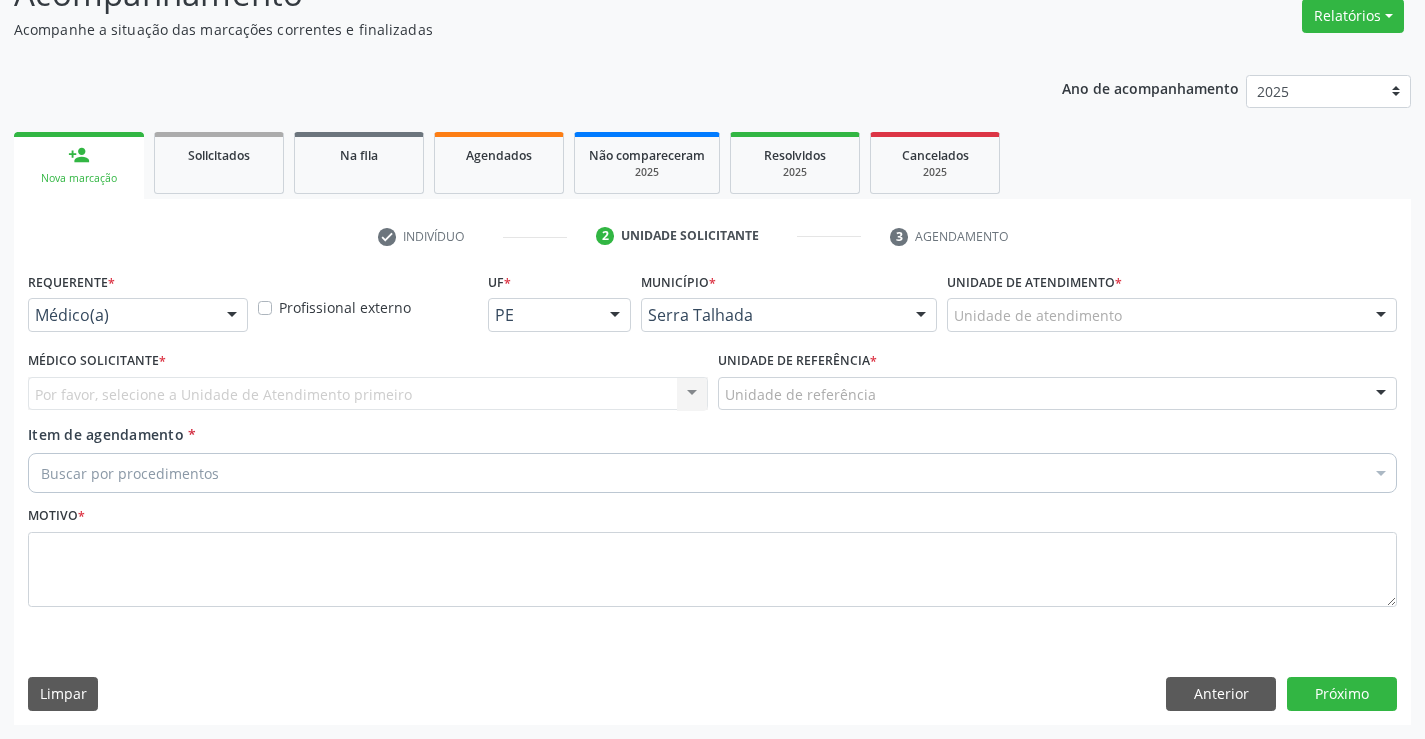 scroll, scrollTop: 167, scrollLeft: 0, axis: vertical 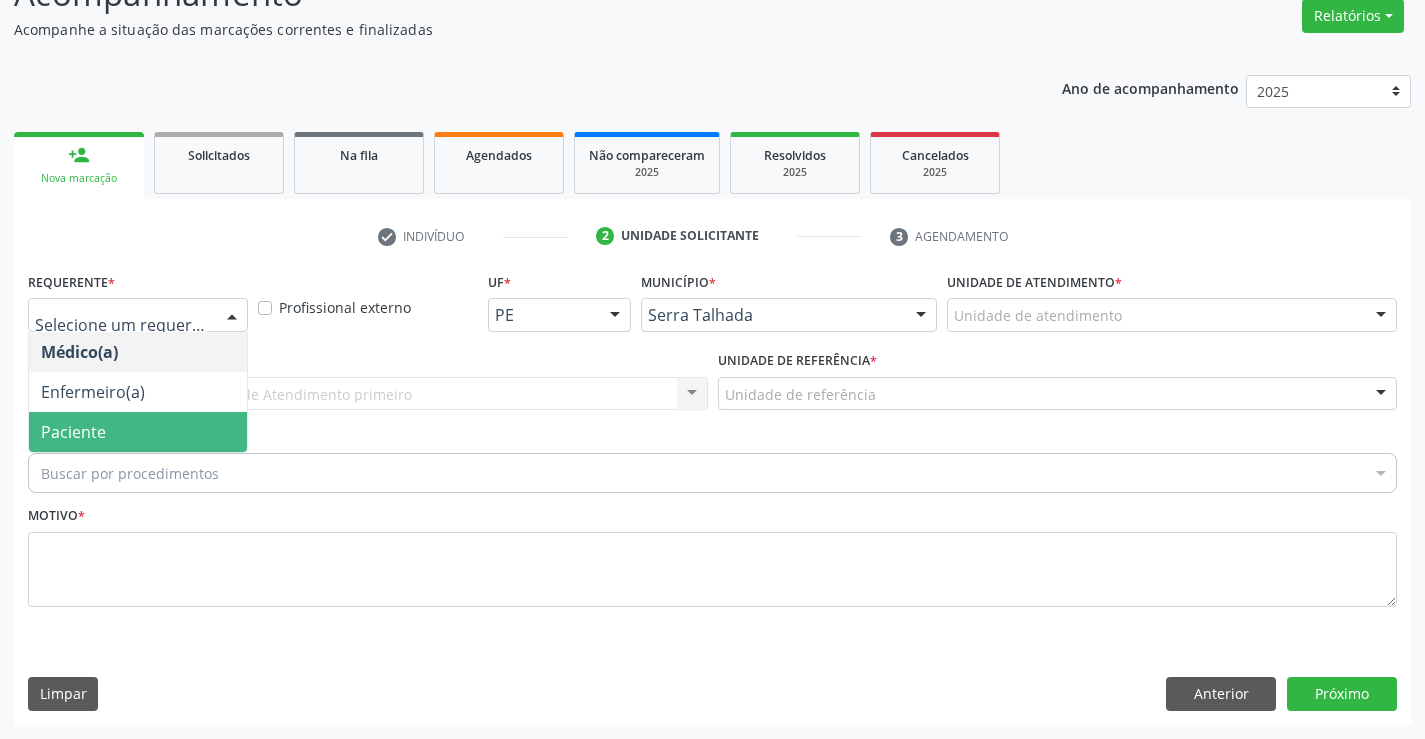 click on "Paciente" at bounding box center [138, 432] 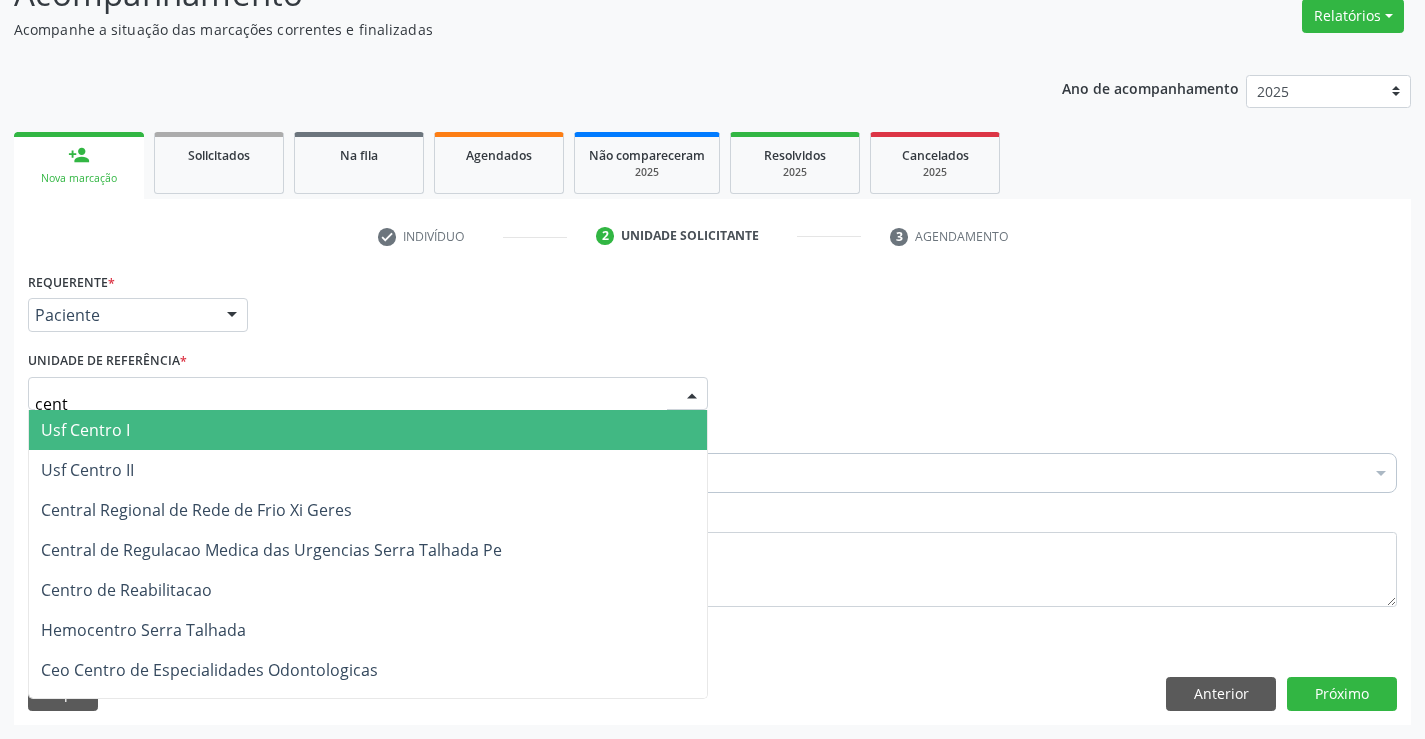 type on "centr" 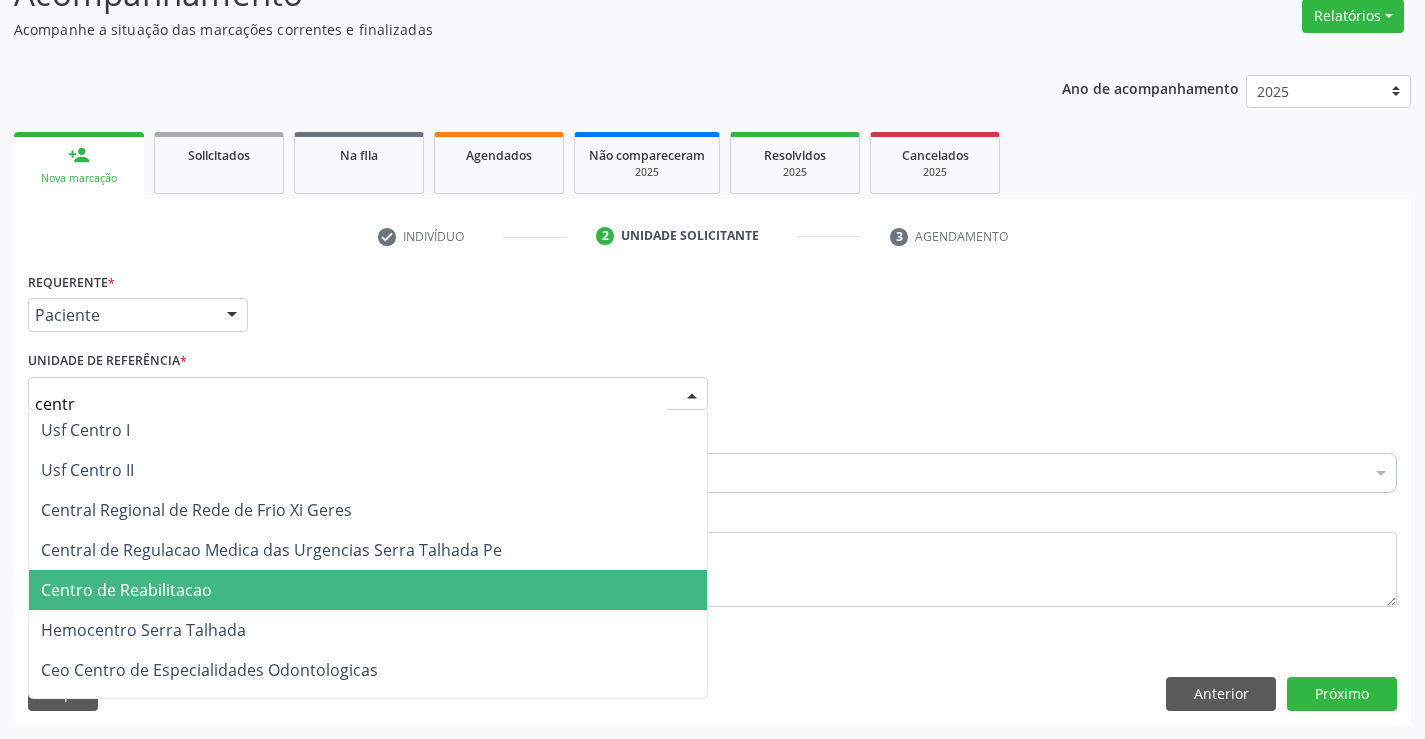 click on "Centro de Reabilitacao" at bounding box center (126, 590) 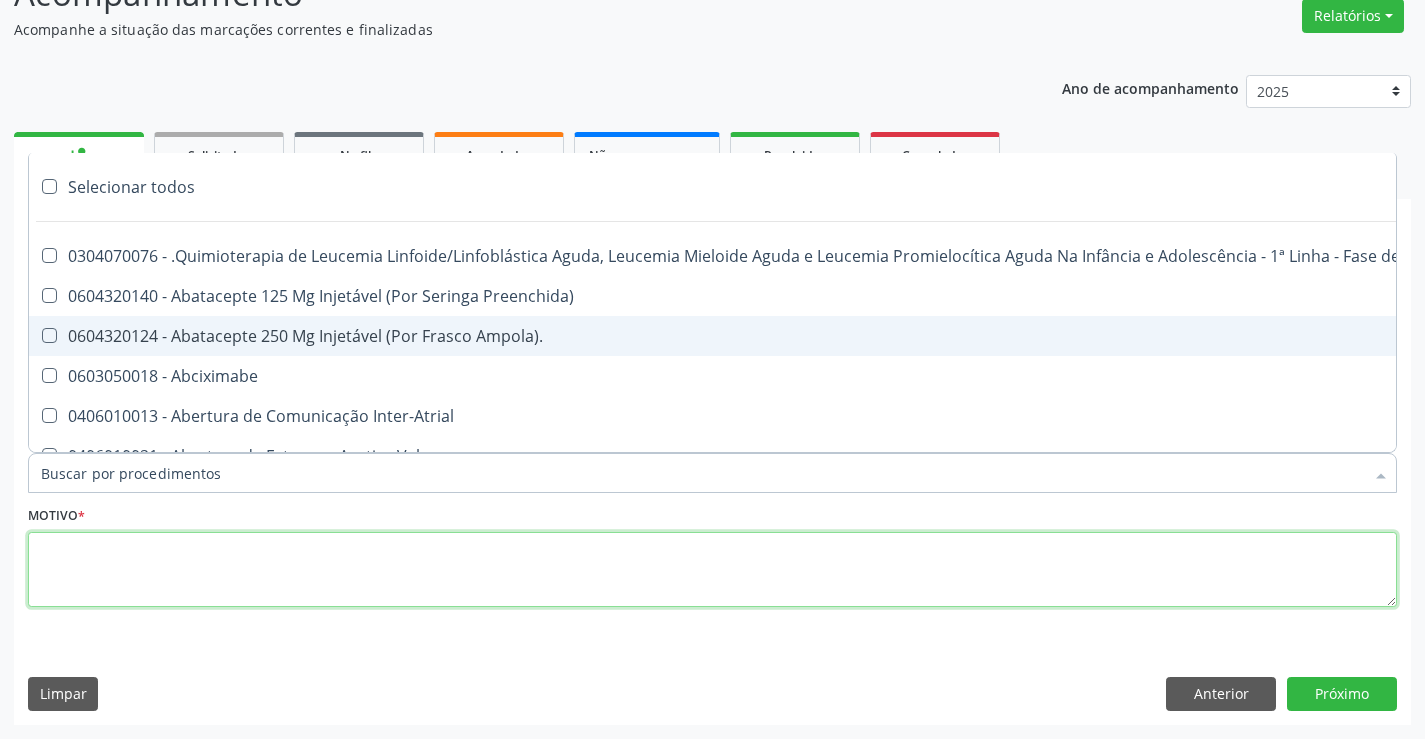 click at bounding box center [712, 570] 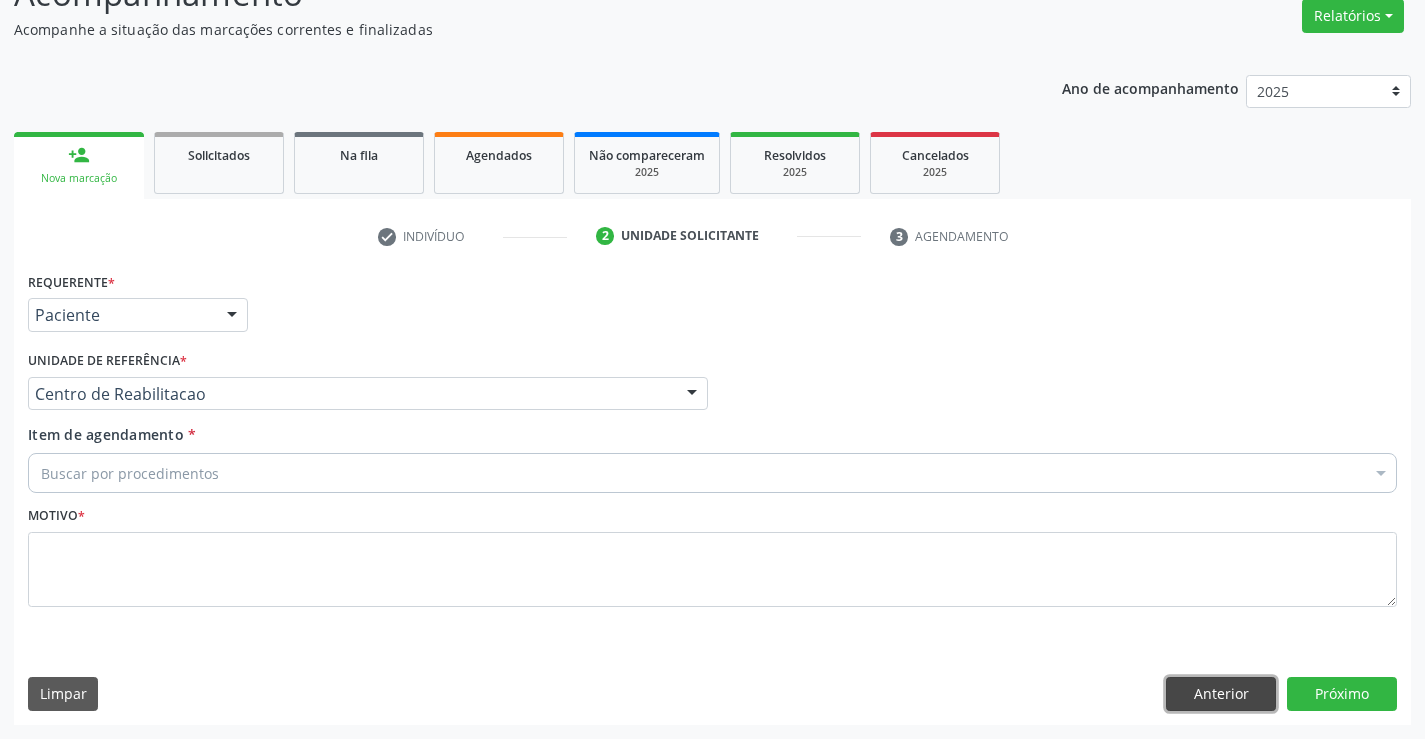 click on "Anterior" at bounding box center [1221, 694] 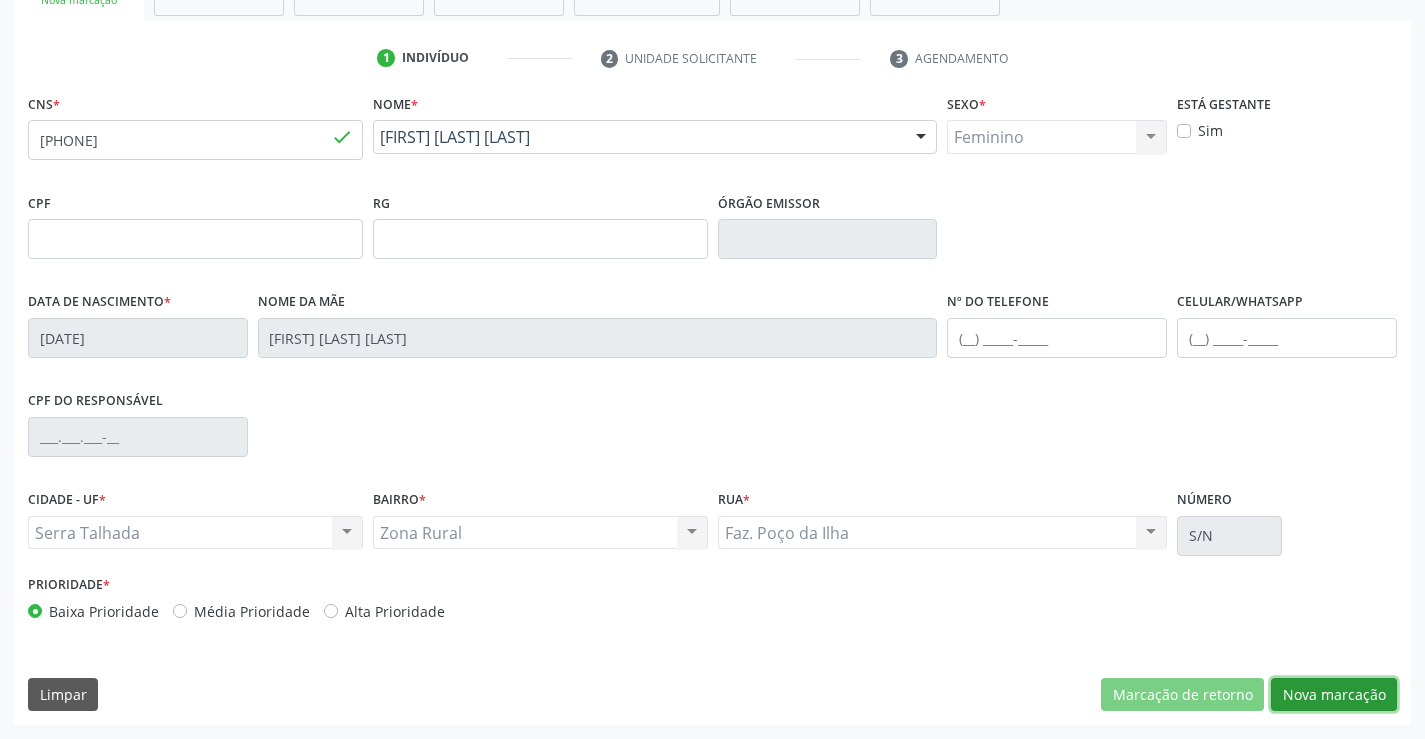 click on "Nova marcação" at bounding box center [1334, 695] 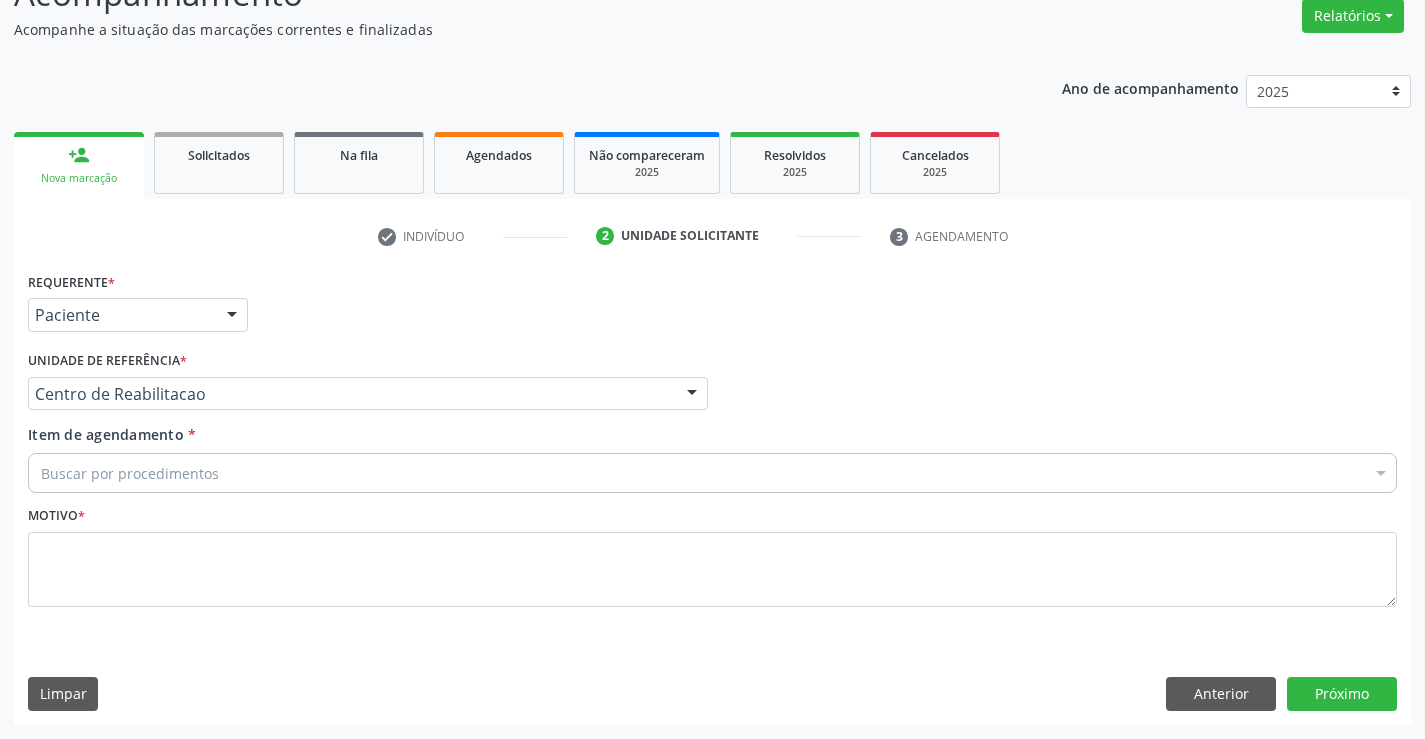 scroll, scrollTop: 167, scrollLeft: 0, axis: vertical 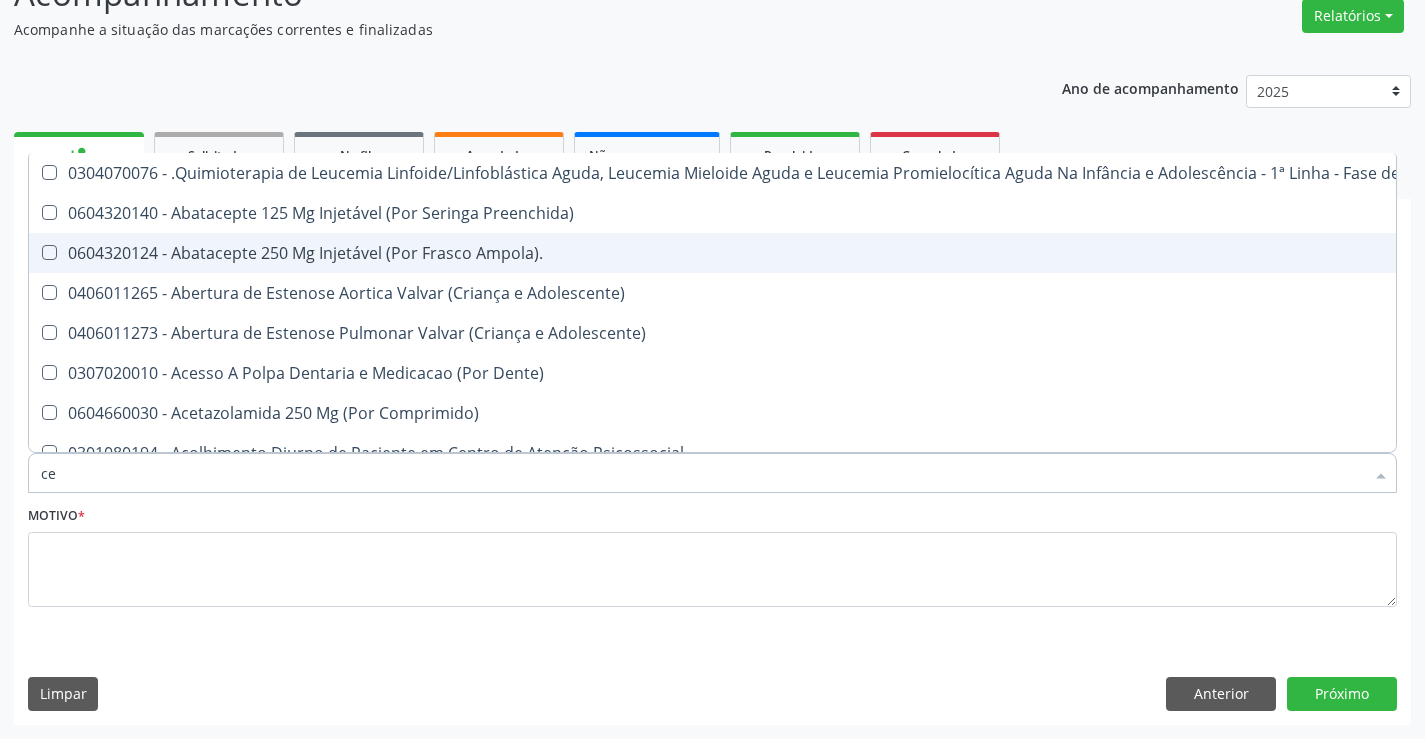 type on "c" 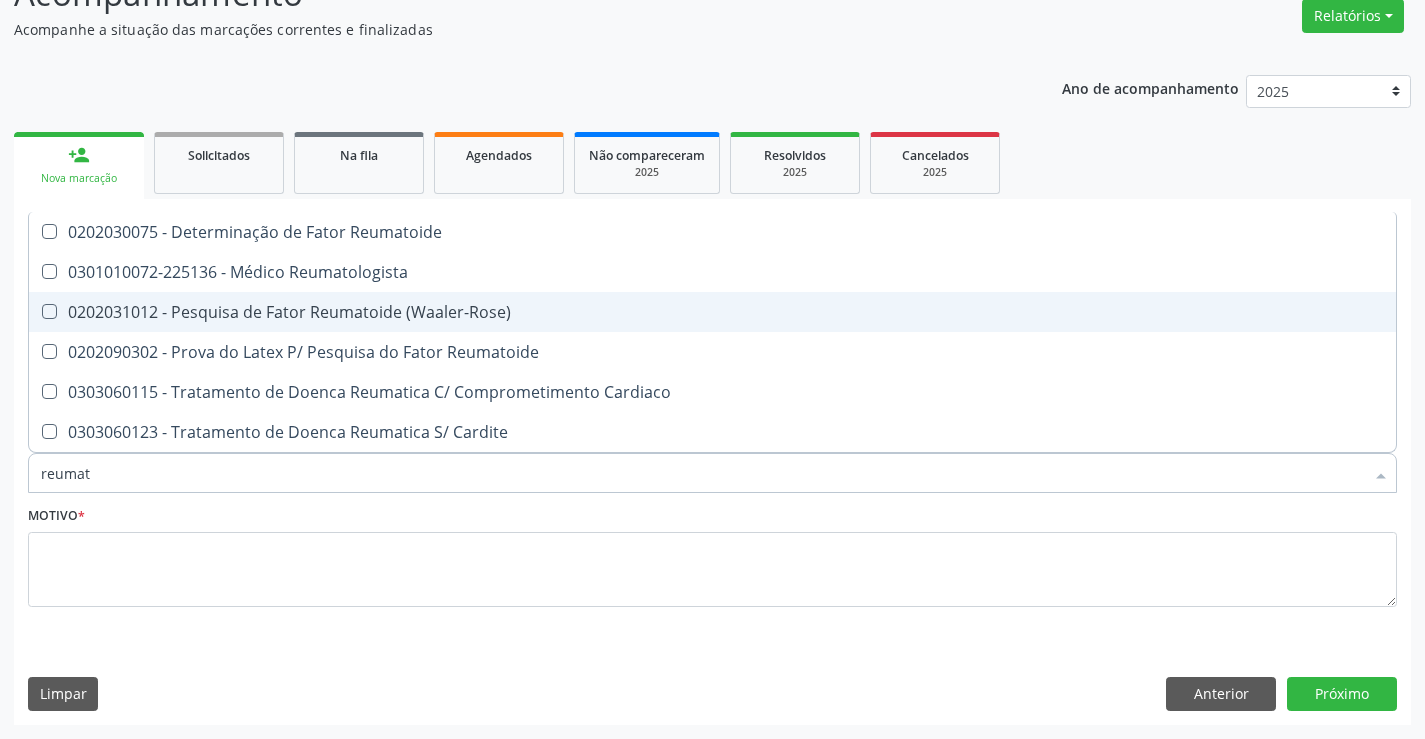 type on "reumato" 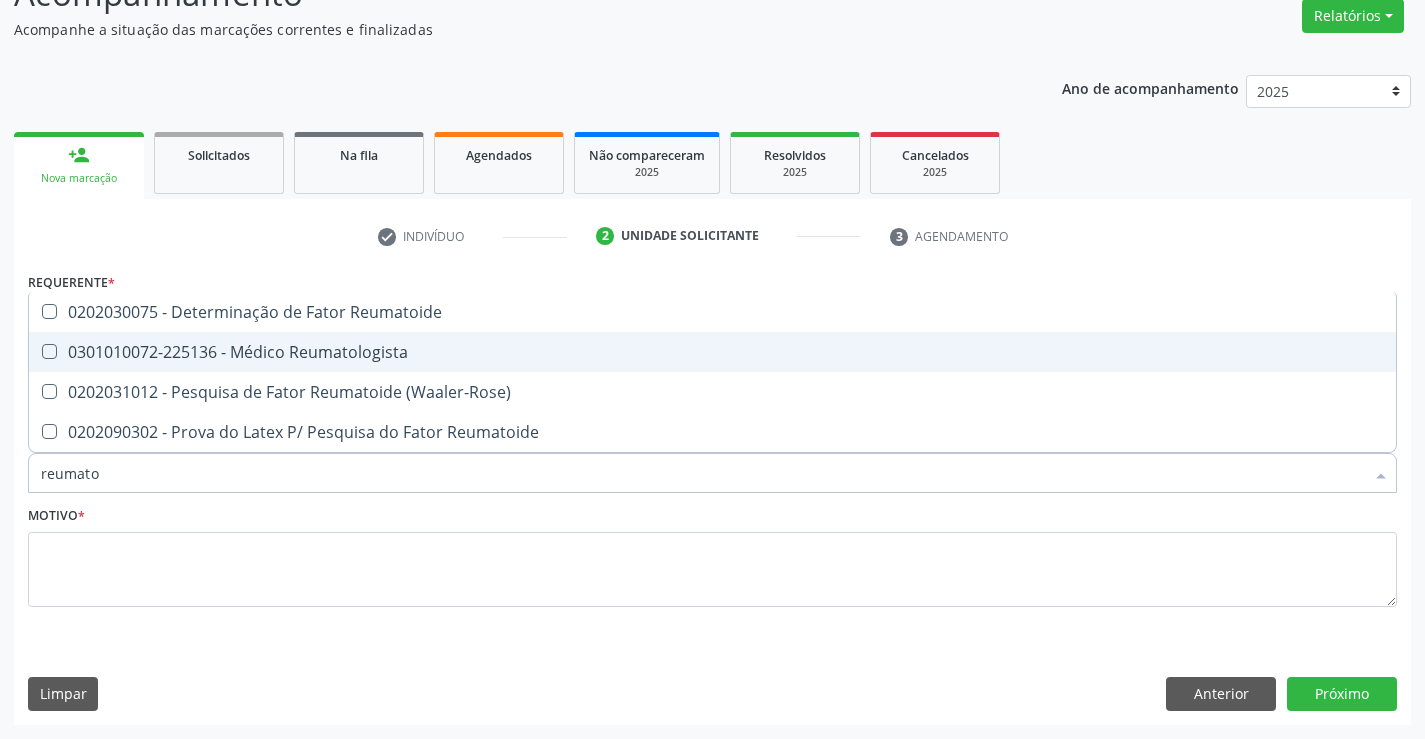 click on "0301010072-225136 - Médico Reumatologista" at bounding box center (712, 352) 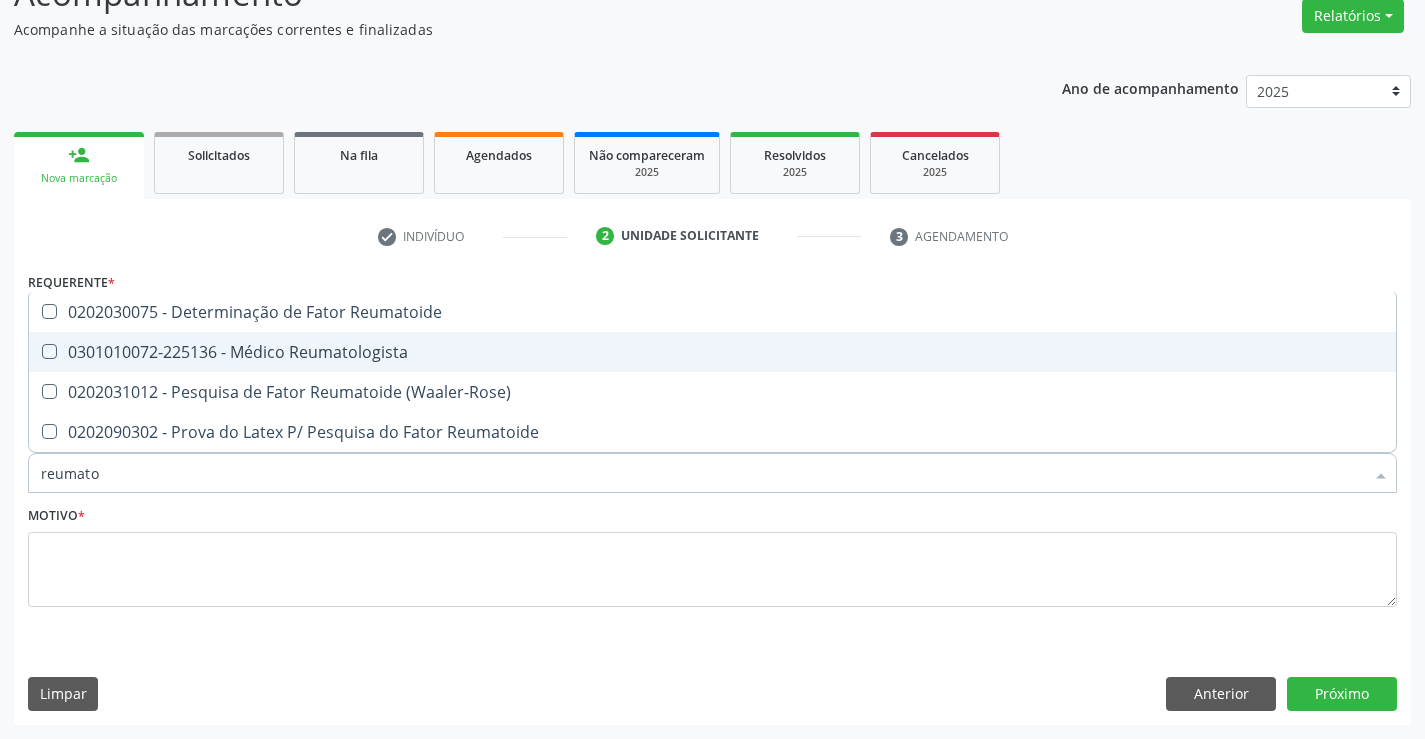checkbox on "true" 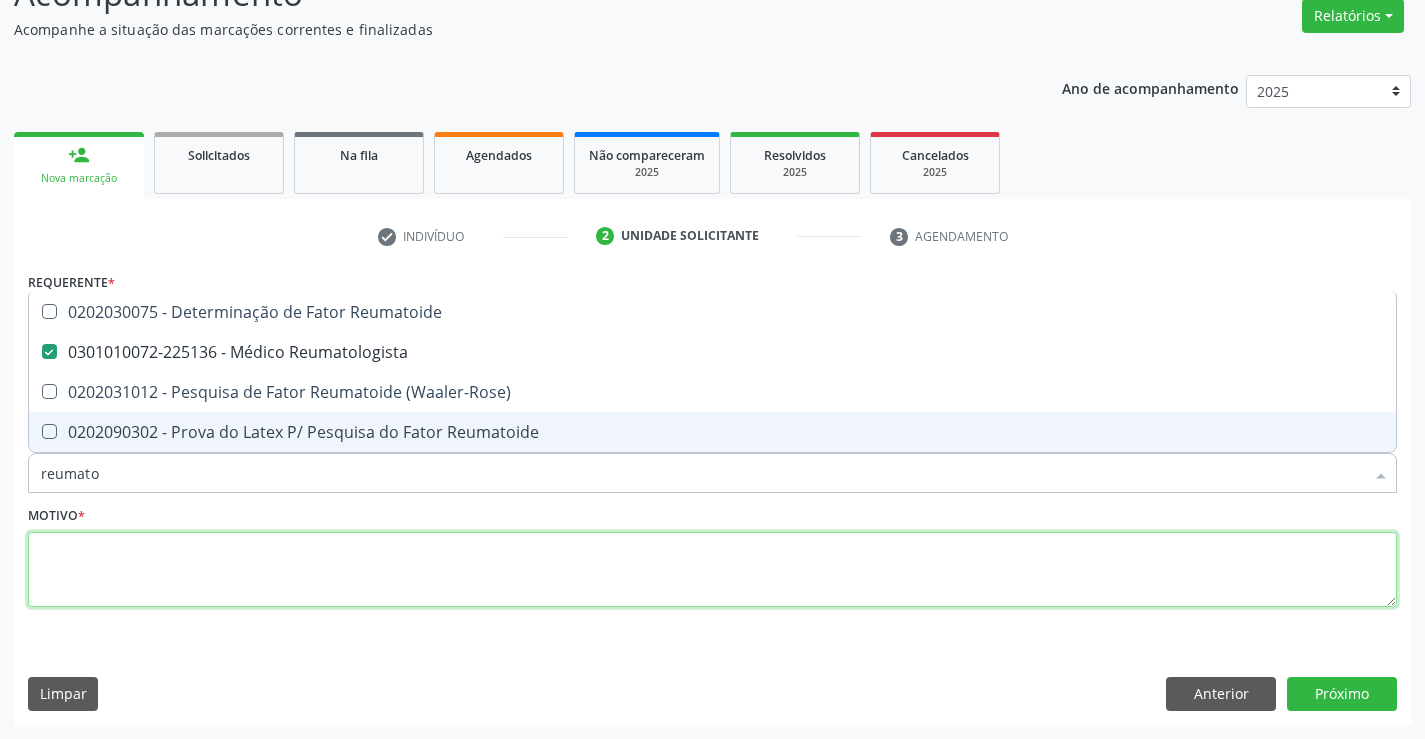click at bounding box center (712, 570) 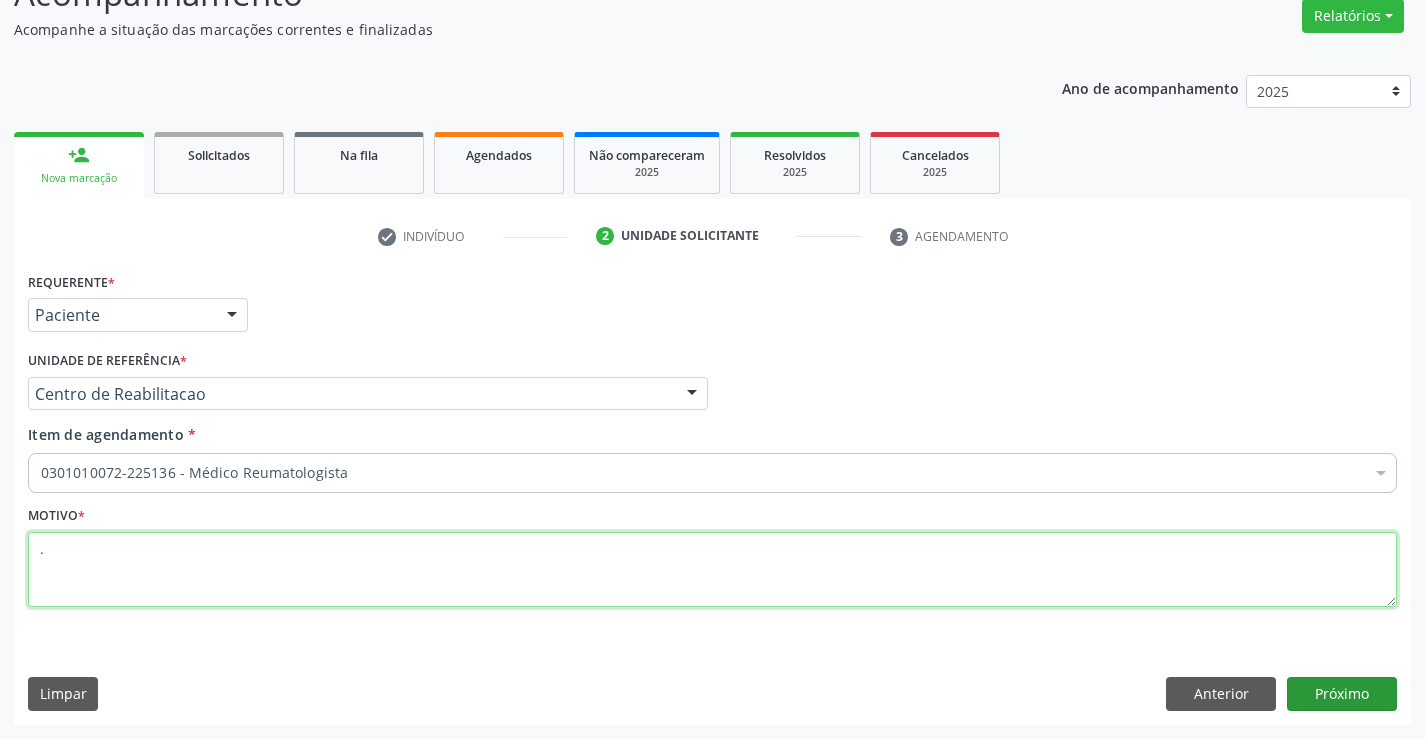 type on "." 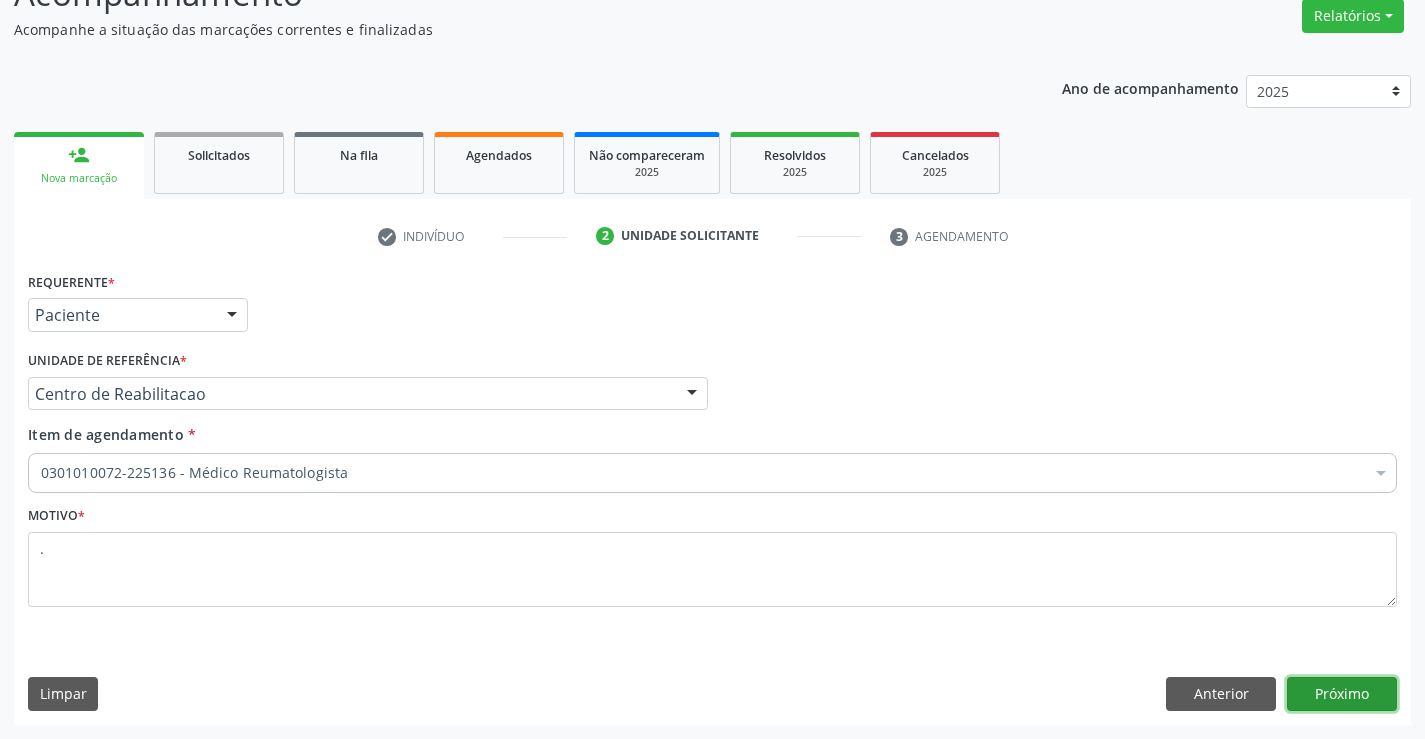click on "Próximo" at bounding box center (1342, 694) 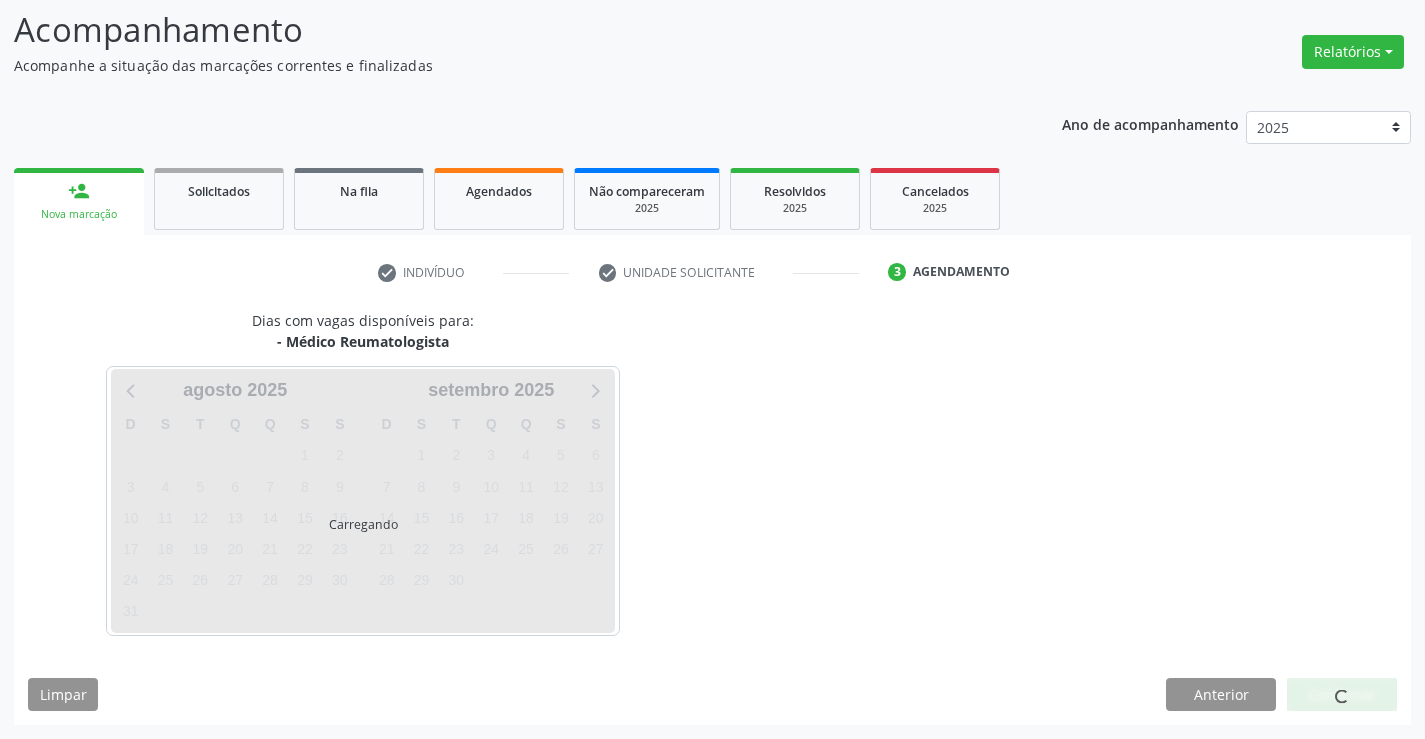 scroll, scrollTop: 131, scrollLeft: 0, axis: vertical 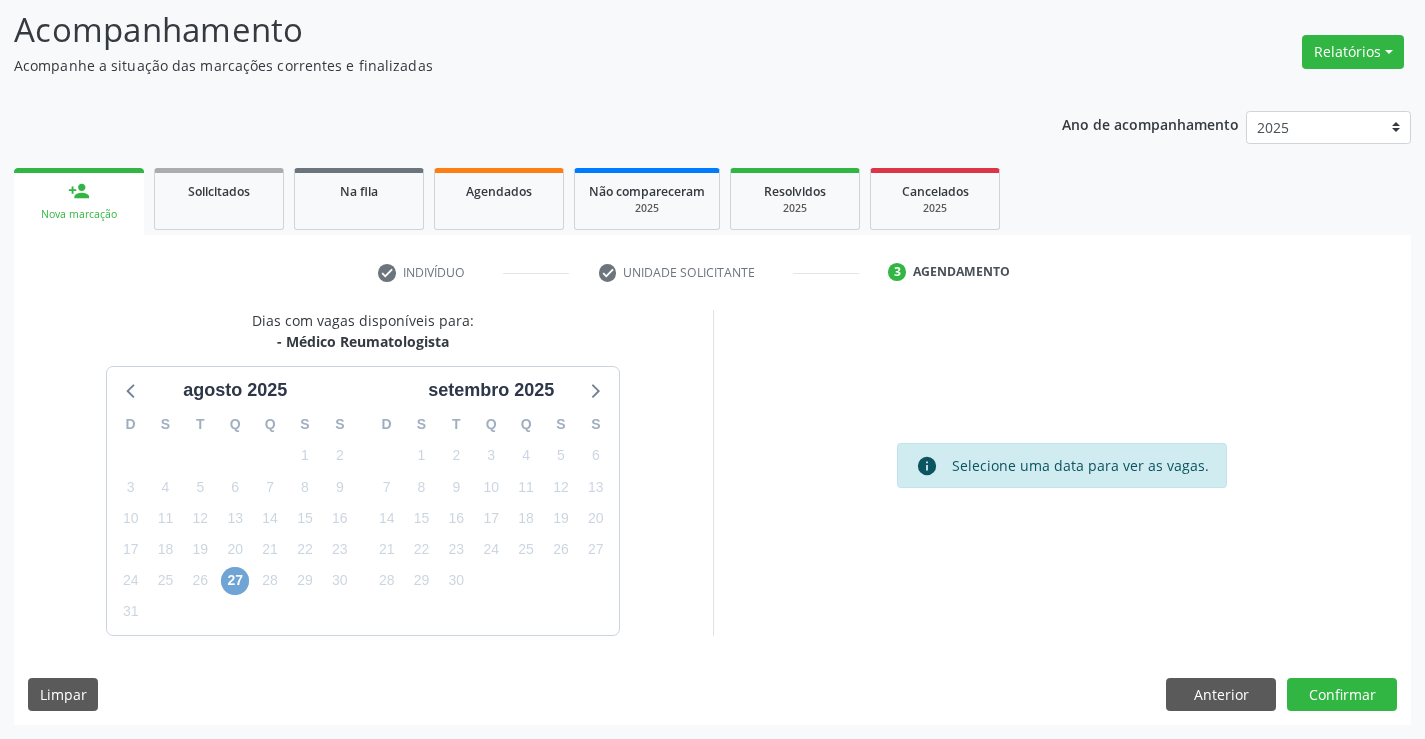 click on "27" at bounding box center (235, 581) 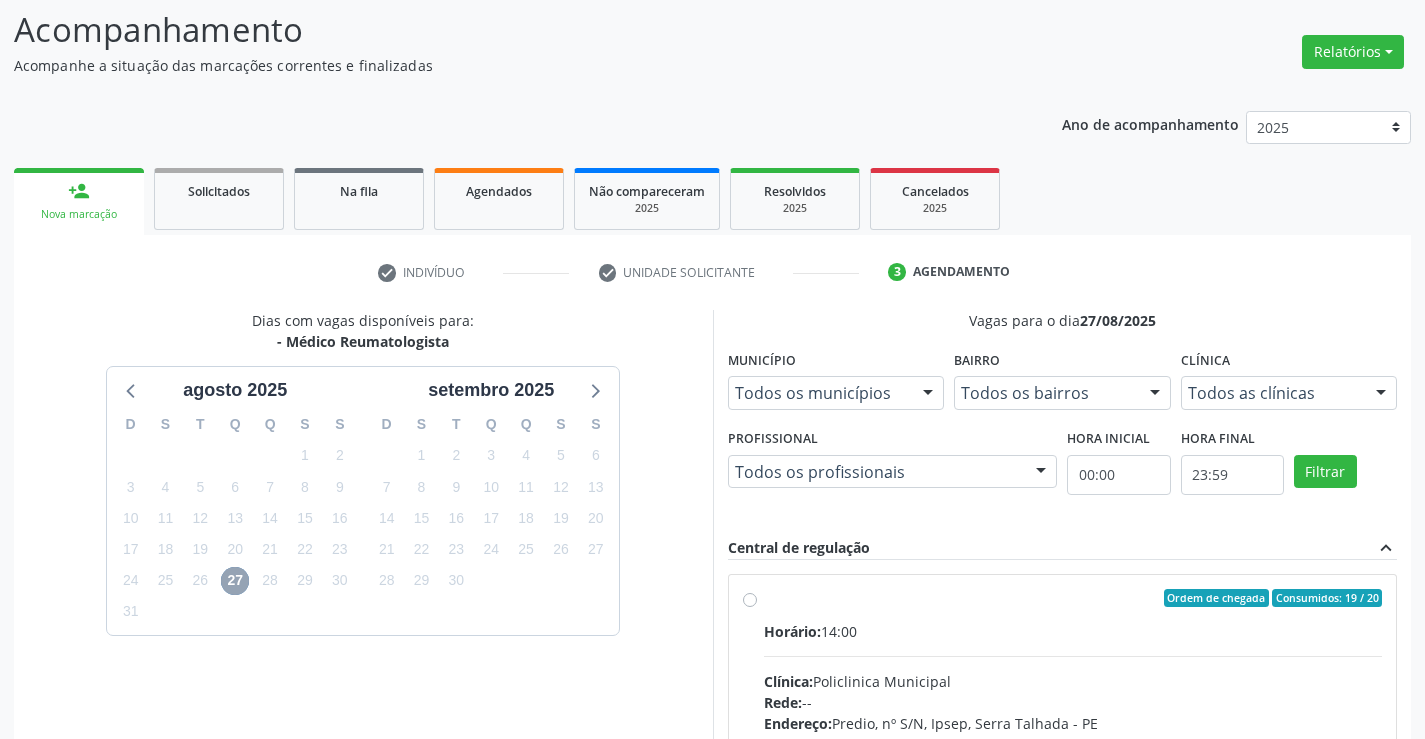 scroll, scrollTop: 420, scrollLeft: 0, axis: vertical 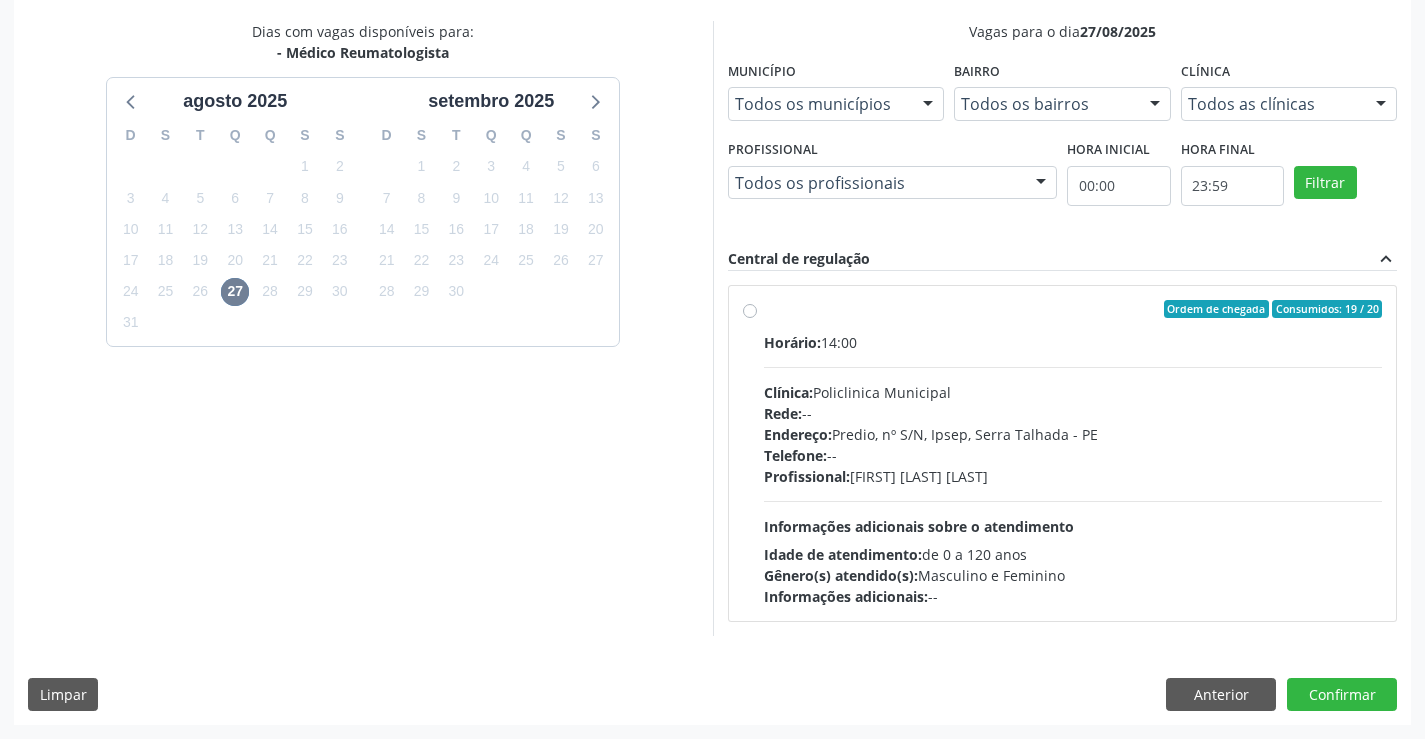 click on "Horário:   14:00
Clínica:  Policlinica Municipal
Rede:
--
Endereço:   Predio, nº S/N, [NEIGHBORHOOD], [CITY] - [STATE]
Telefone:   --
Profissional:
[FIRST] [LAST] [LAST]
Informações adicionais sobre o atendimento
Idade de atendimento:
de 0 a 120 anos
Gênero(s) atendido(s):
Masculino e Feminino
Informações adicionais:
--" at bounding box center [1073, 469] 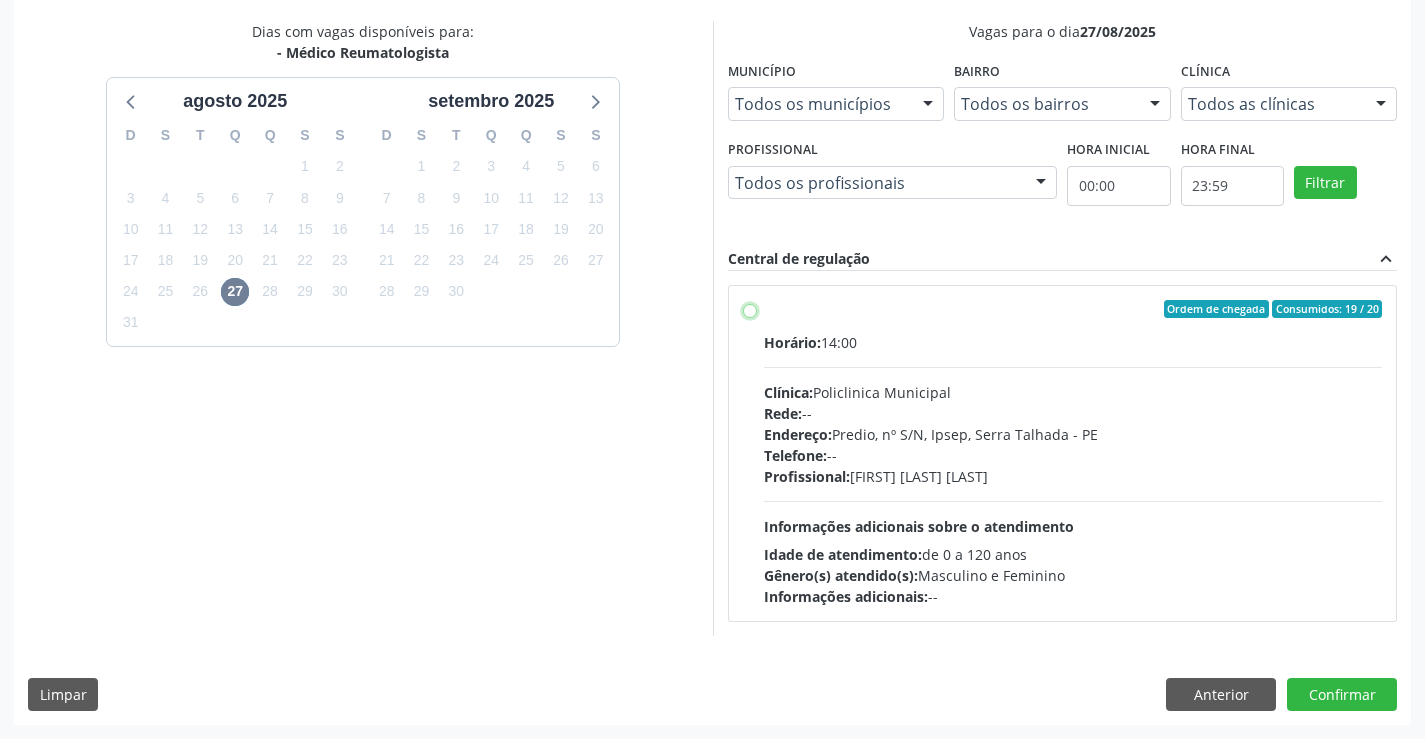 click on "Ordem de chegada
Consumidos: 19 / 20
Horário:   14:00
Clínica:  Policlinica Municipal
Rede:
--
Endereço:   Predio, nº S/N, [NEIGHBORHOOD], [CITY] - [STATE]
Telefone:   --
Profissional:
[FIRST] [LAST] [LAST]
Informações adicionais sobre o atendimento
Idade de atendimento:
de 0 a 120 anos
Gênero(s) atendido(s):
Masculino e Feminino
Informações adicionais:
--" at bounding box center [750, 309] 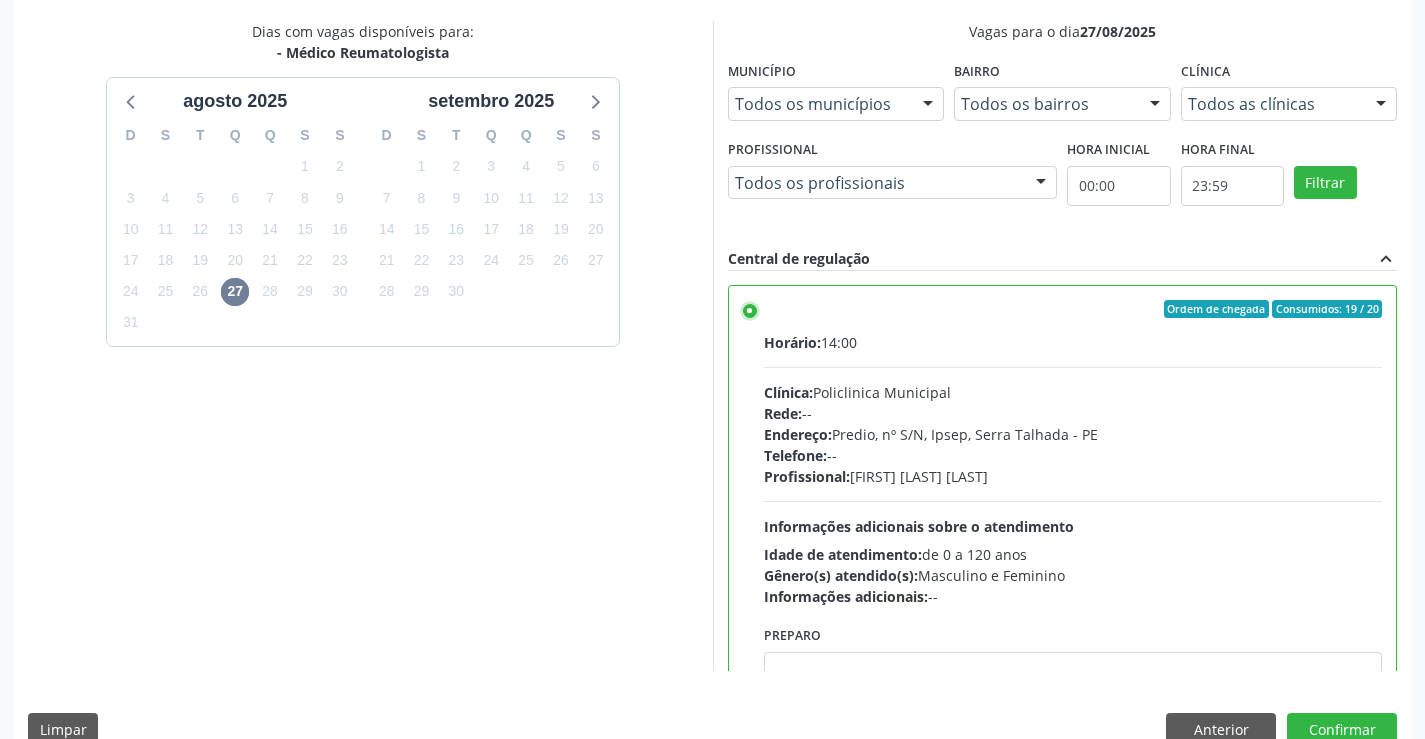 scroll, scrollTop: 456, scrollLeft: 0, axis: vertical 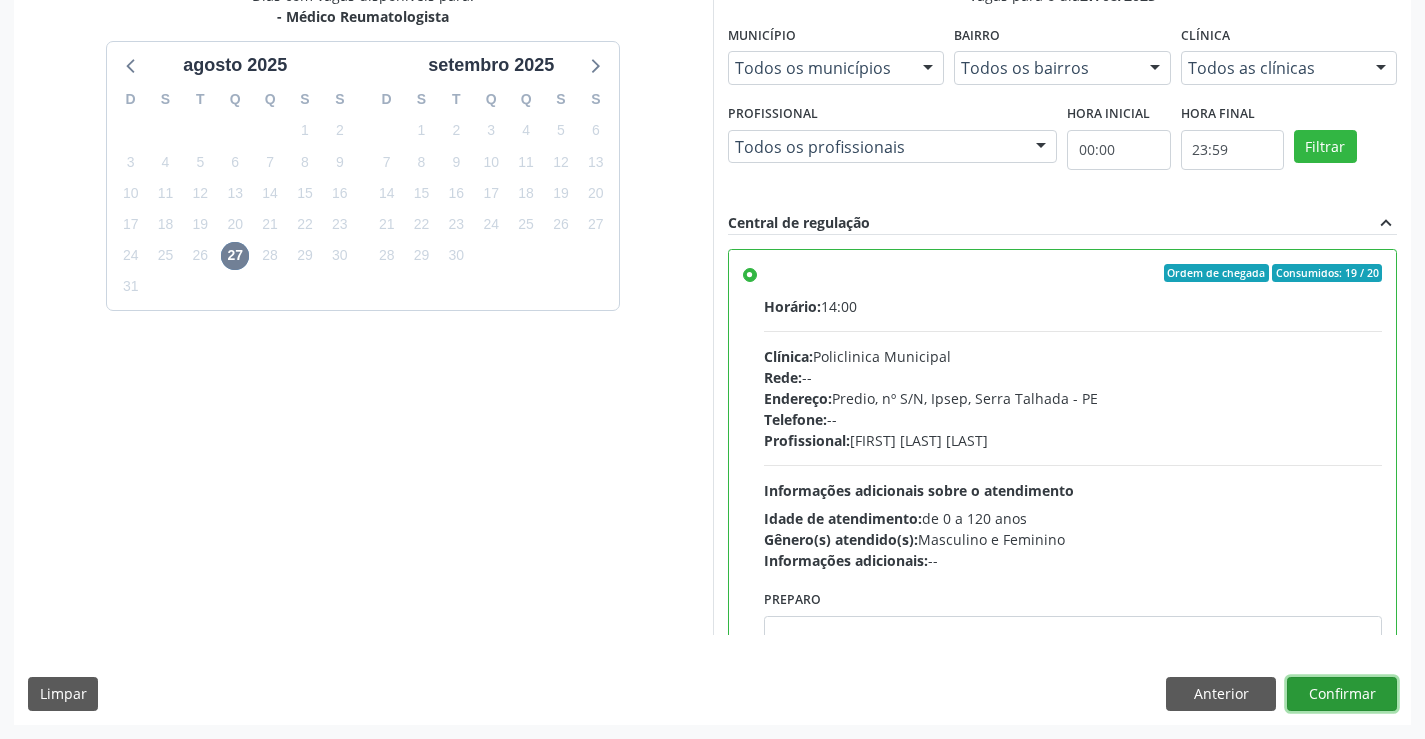 click on "Confirmar" at bounding box center (1342, 694) 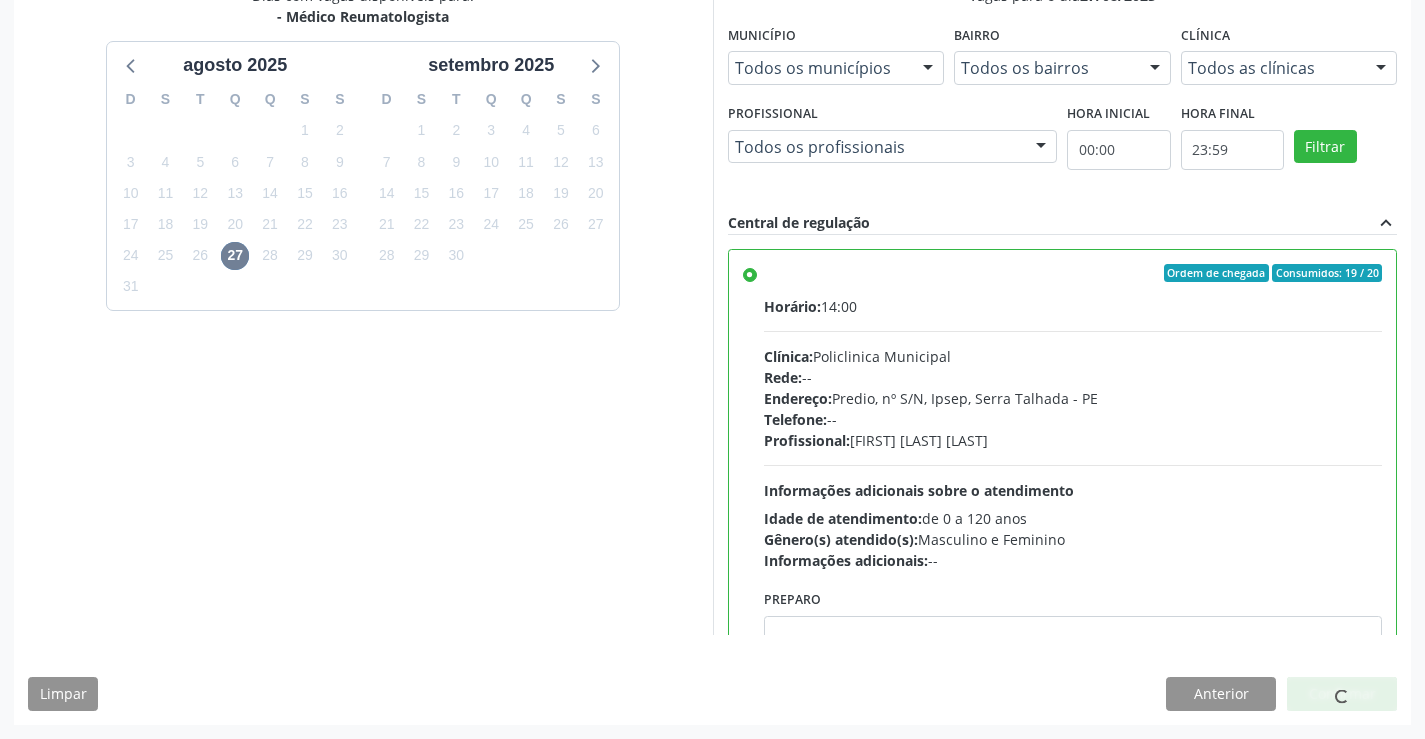 scroll, scrollTop: 0, scrollLeft: 0, axis: both 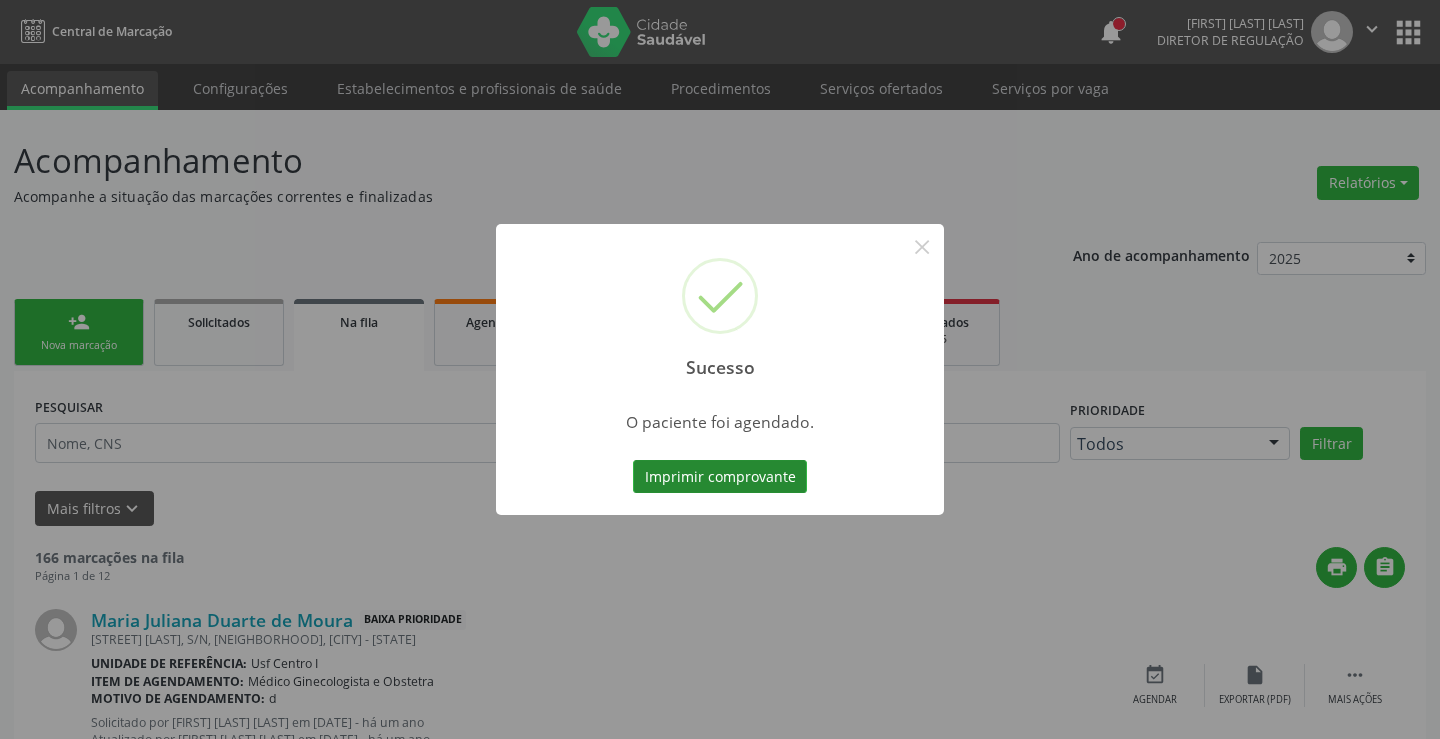 click on "Imprimir comprovante" at bounding box center [720, 477] 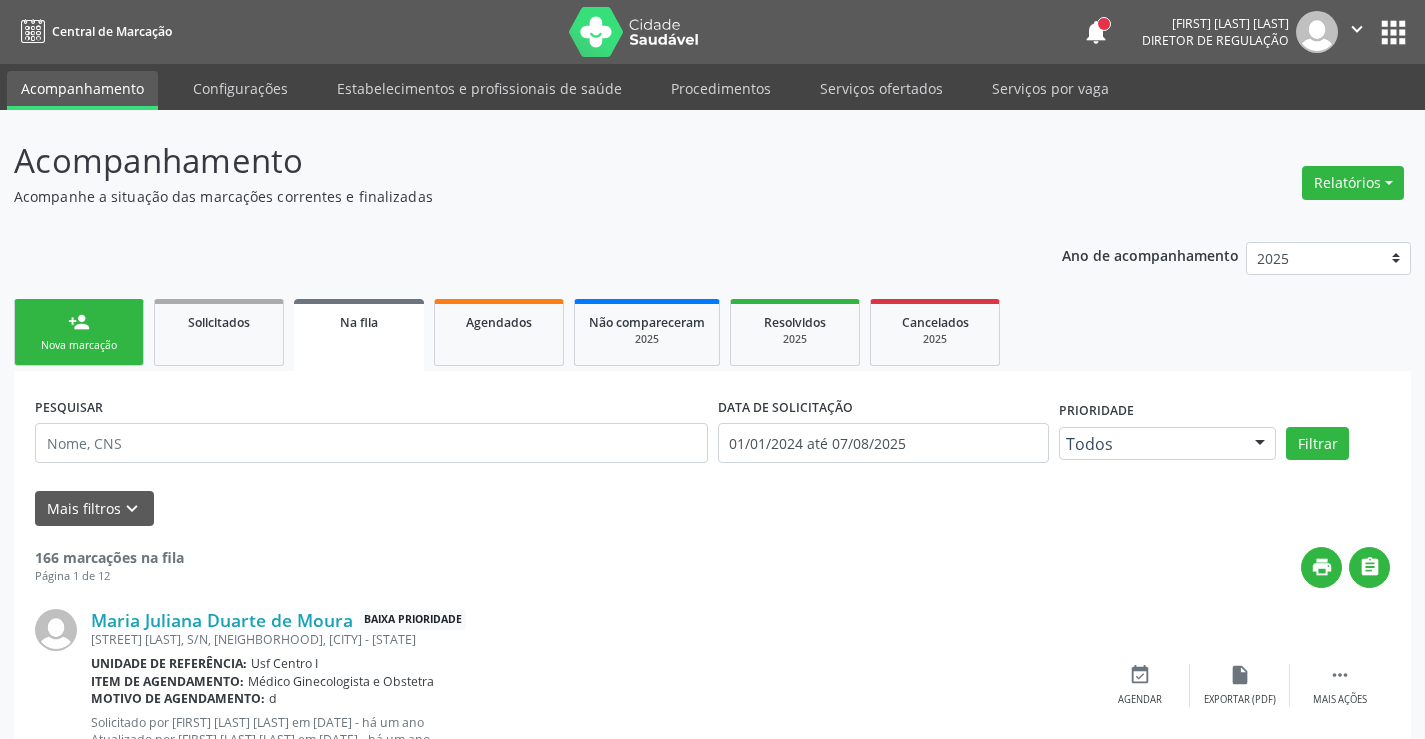 click on "Nova marcação" at bounding box center (79, 345) 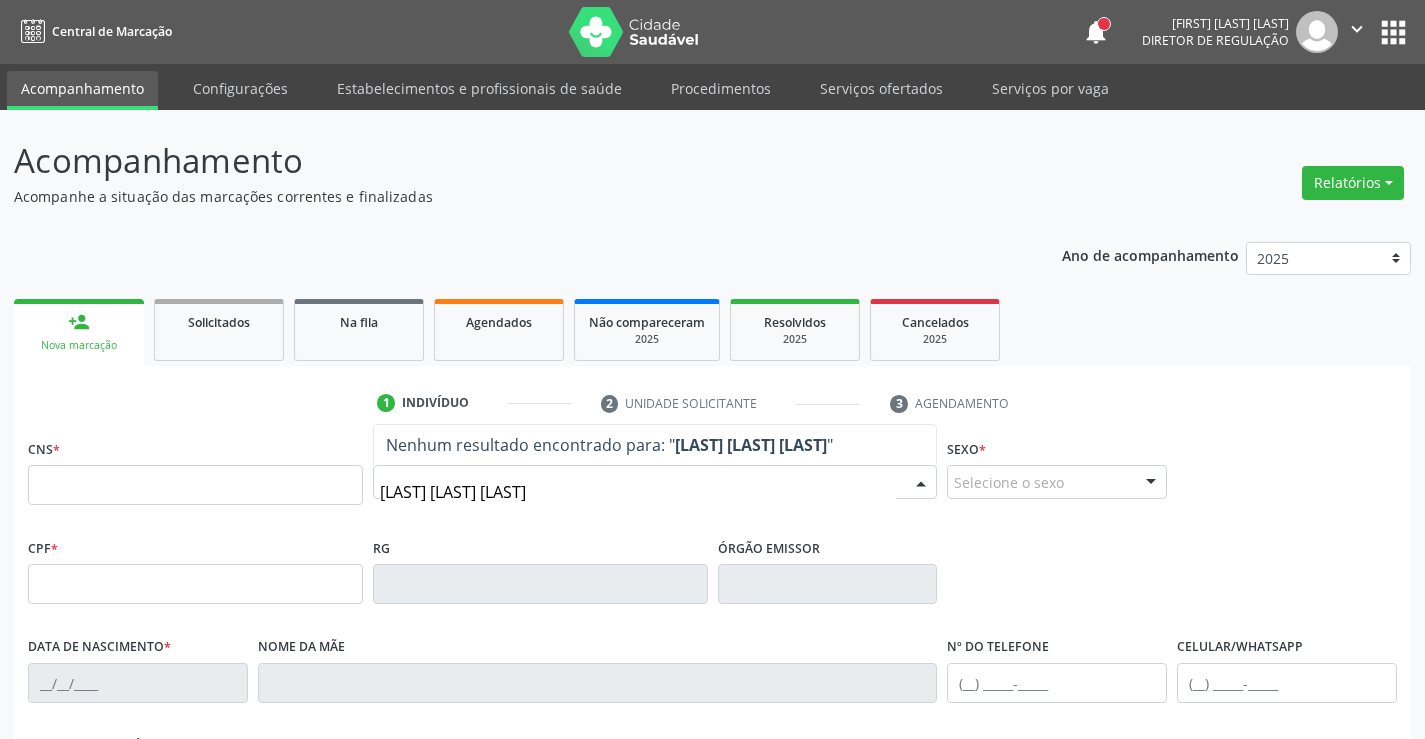 type on "[LAST] [LAST] [LAST]" 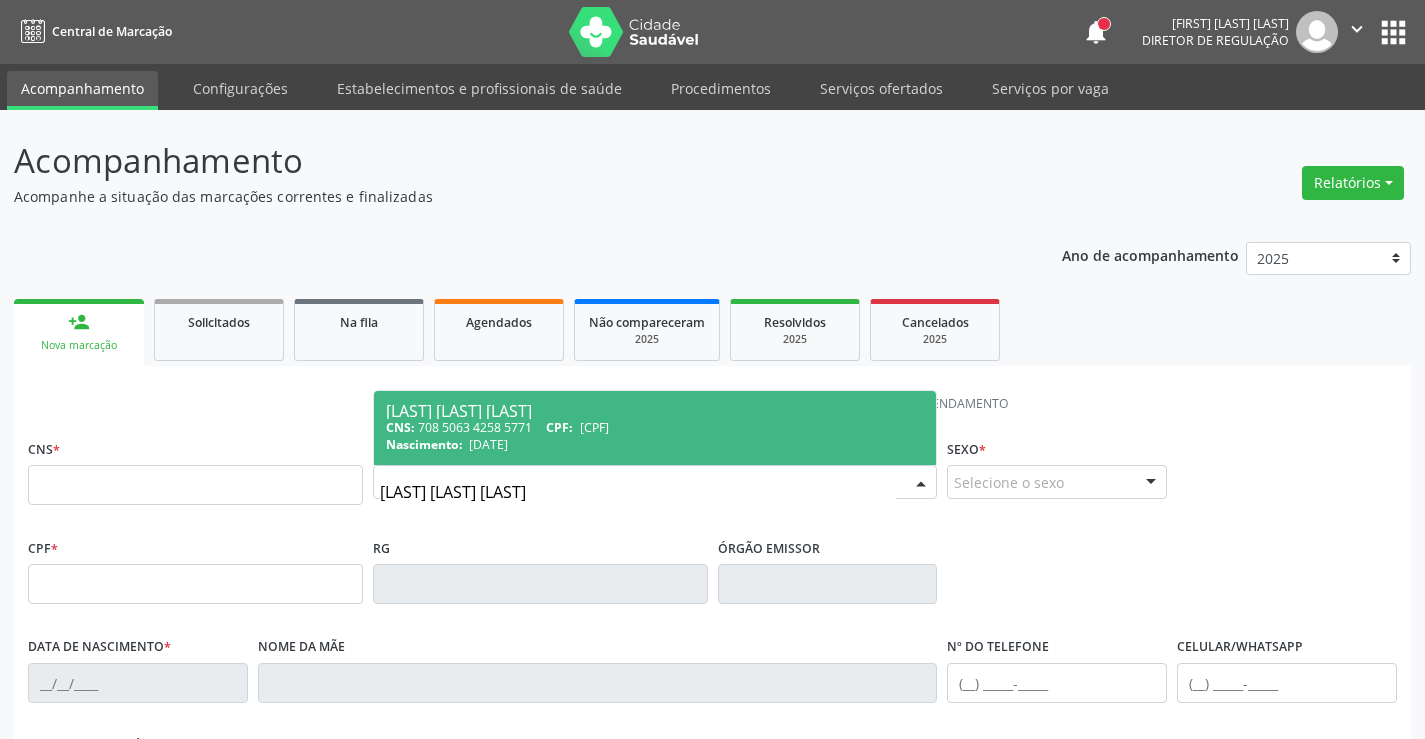 click on "CNS:
708 5063 4258 5771
CPF:
[CPF]" at bounding box center [655, 427] 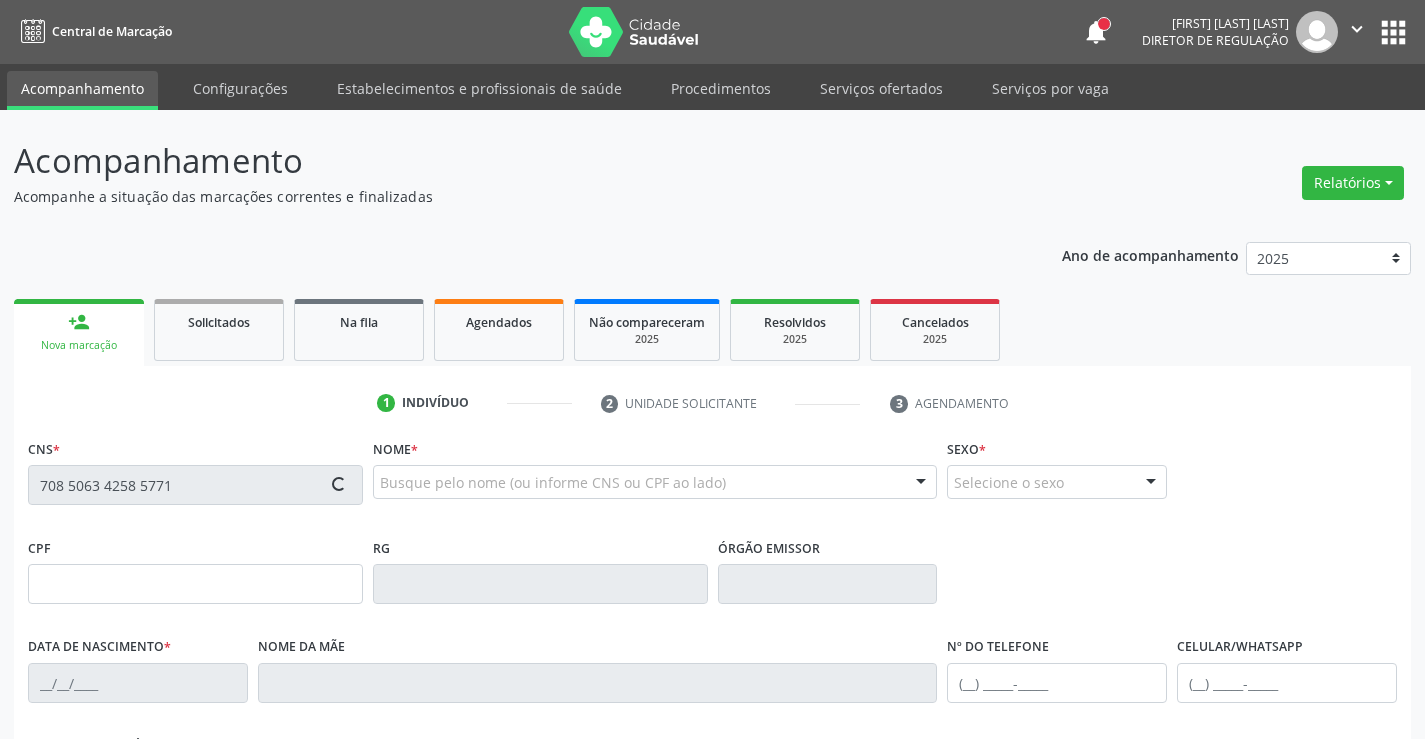 type on "[CPF]" 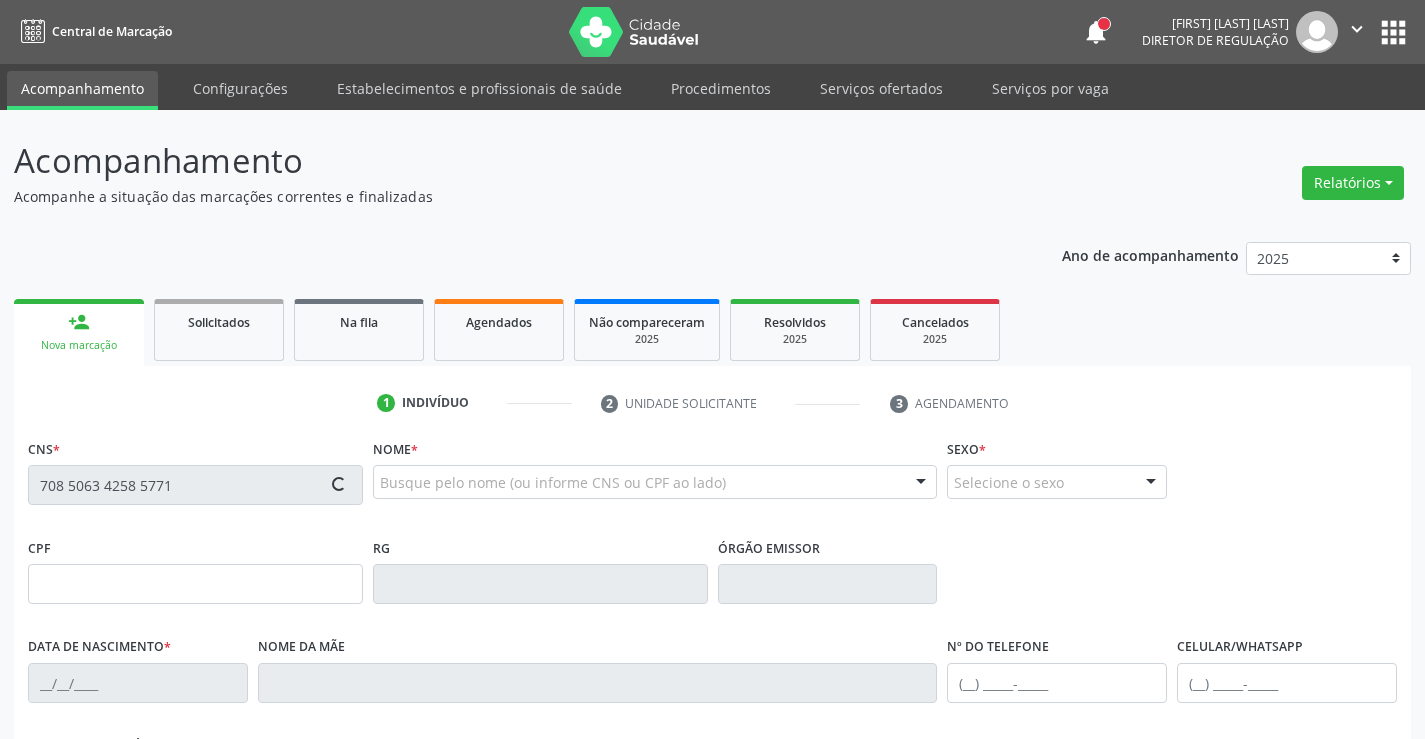 type on "[DATE]" 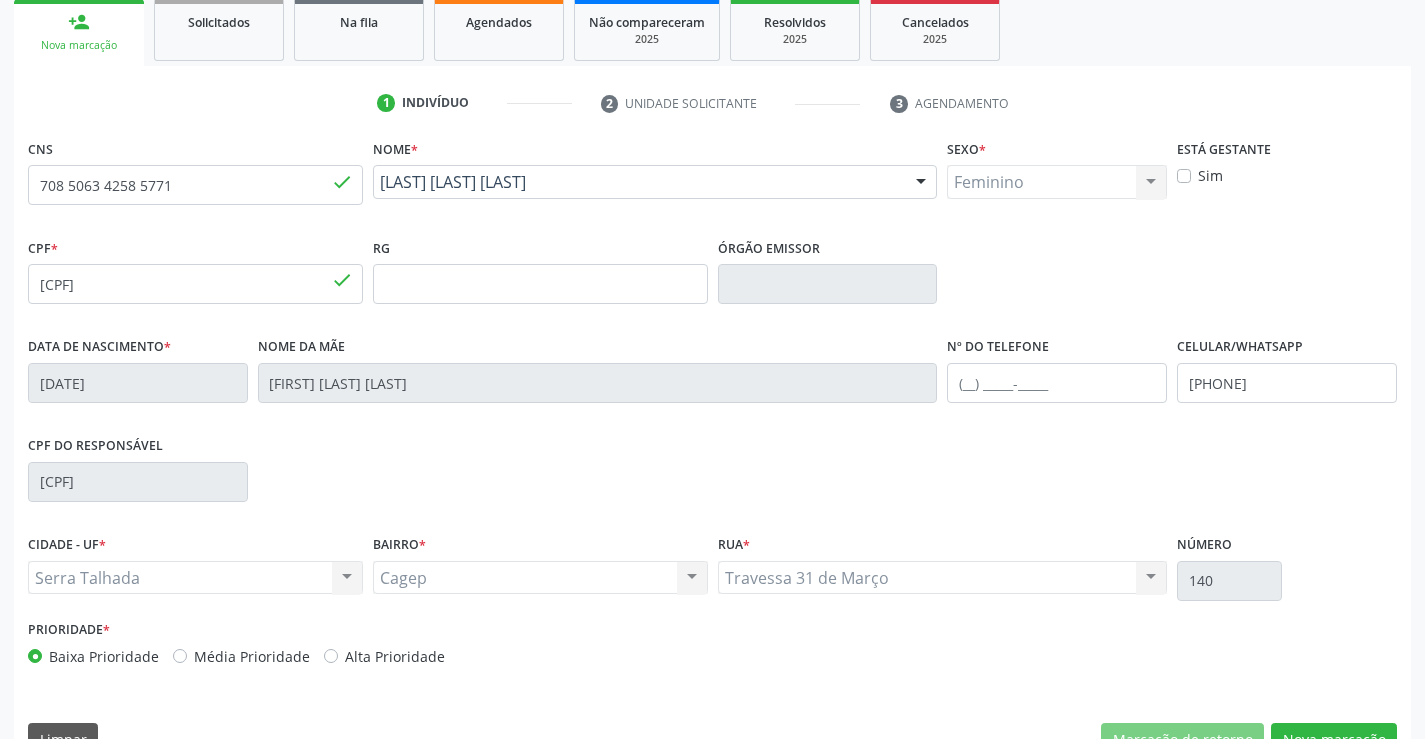 scroll, scrollTop: 345, scrollLeft: 0, axis: vertical 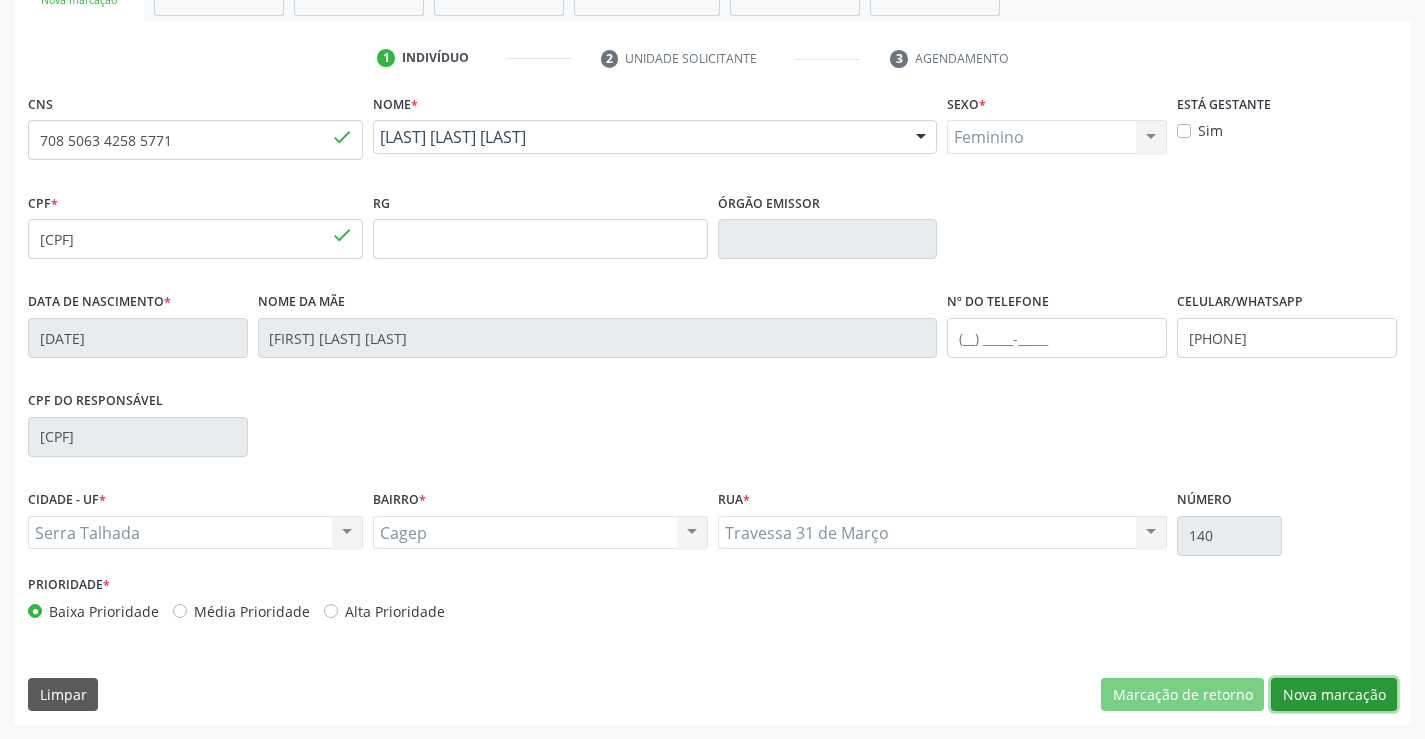click on "Nova marcação" at bounding box center [1334, 695] 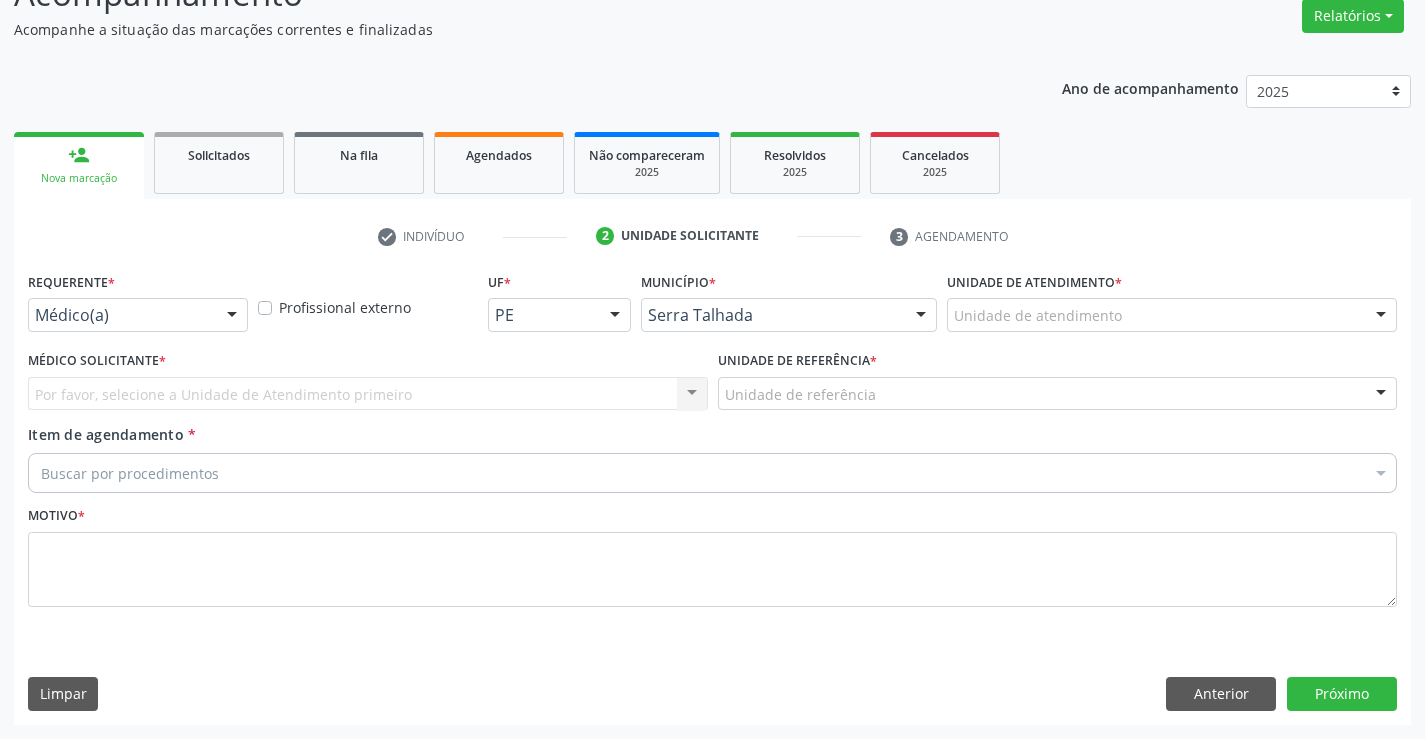 scroll, scrollTop: 167, scrollLeft: 0, axis: vertical 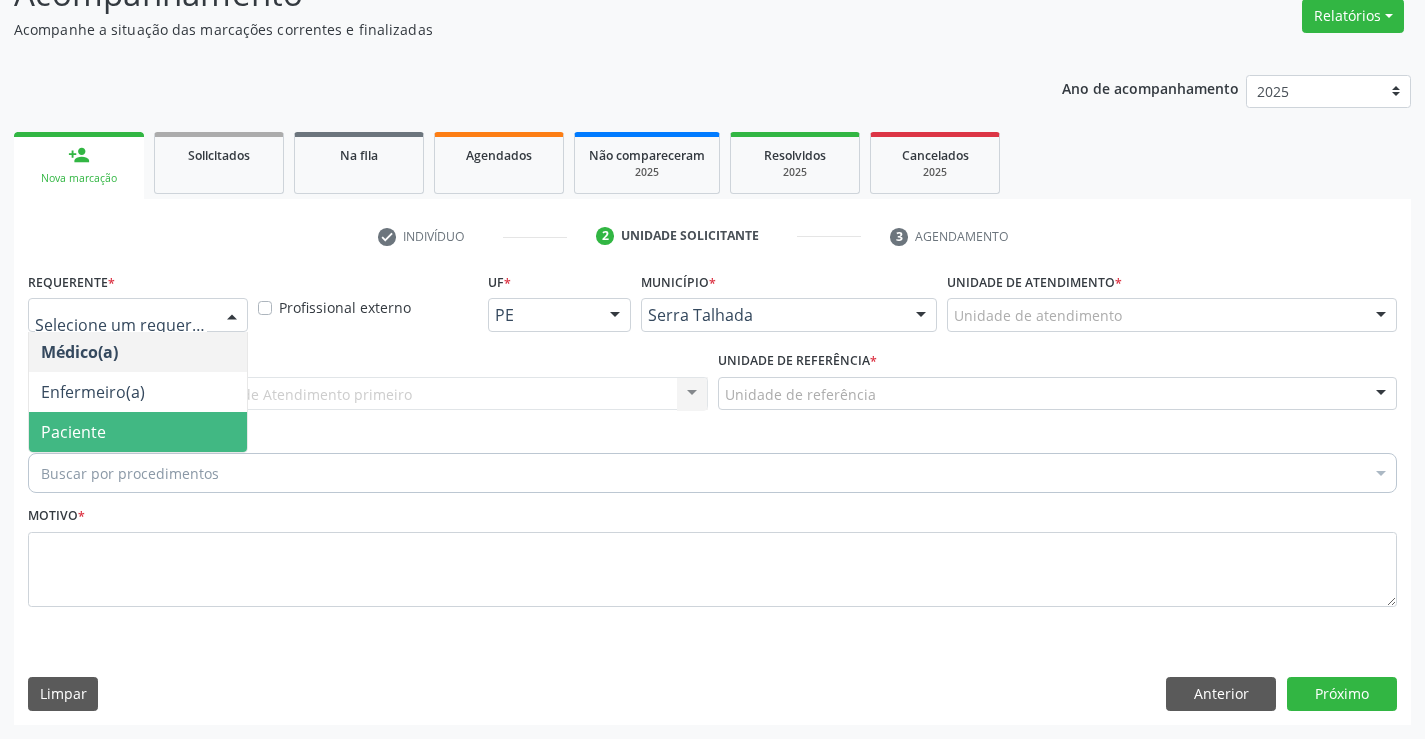 click on "Paciente" at bounding box center [73, 432] 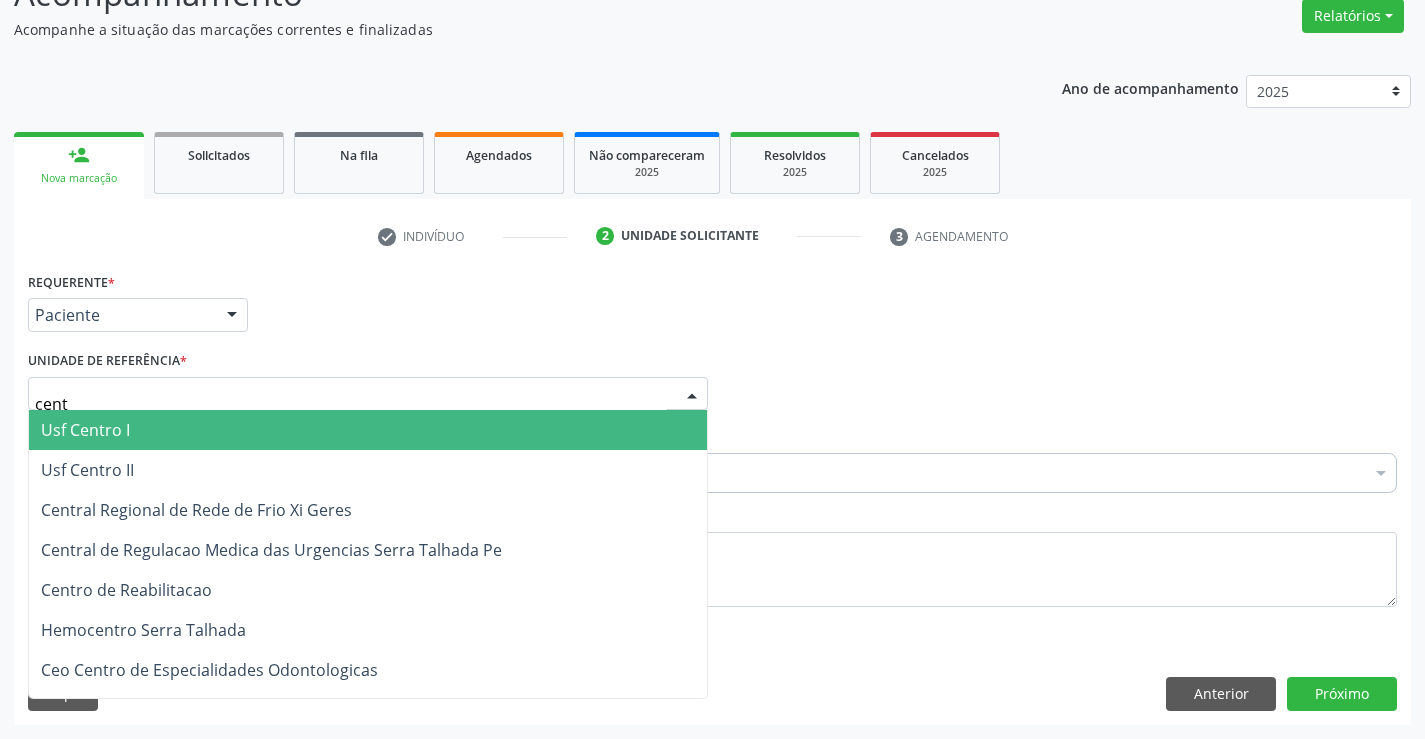 type on "centr" 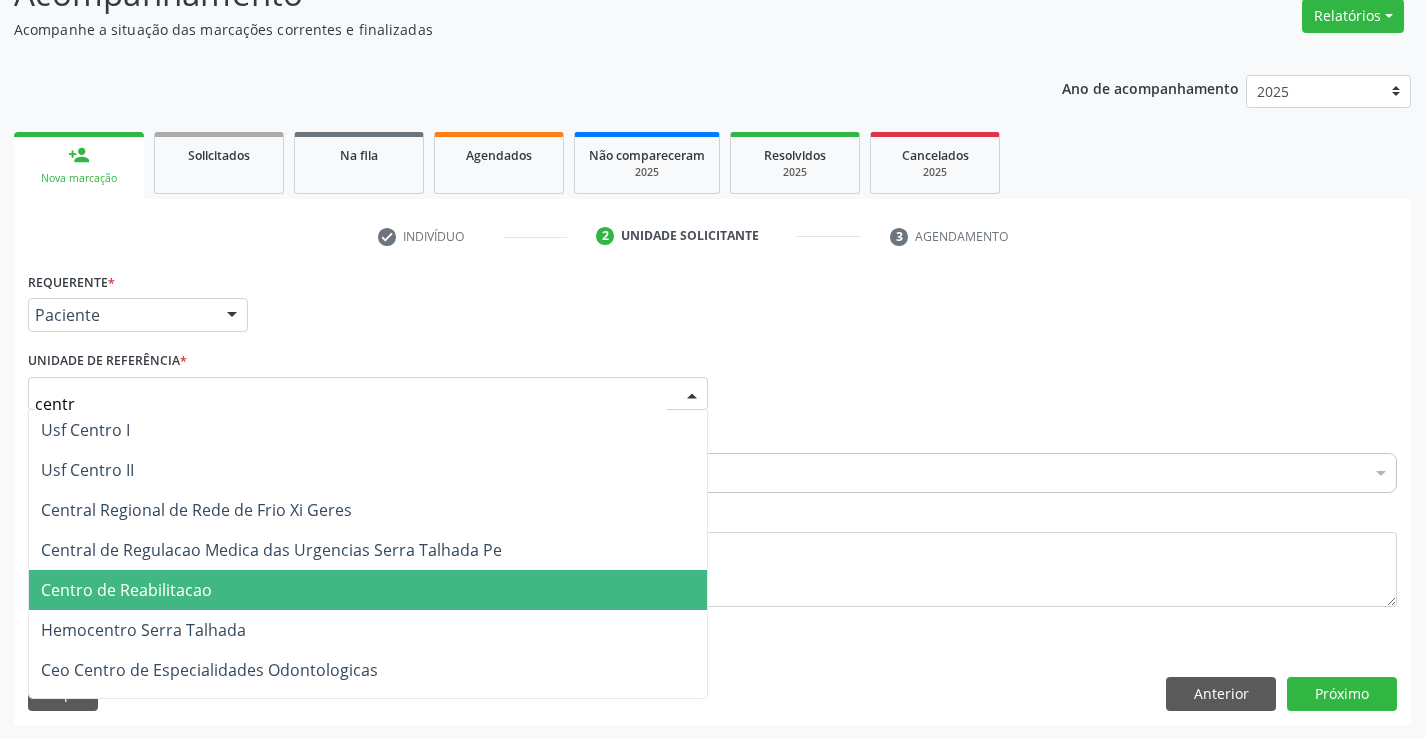 click on "Centro de Reabilitacao" at bounding box center (126, 590) 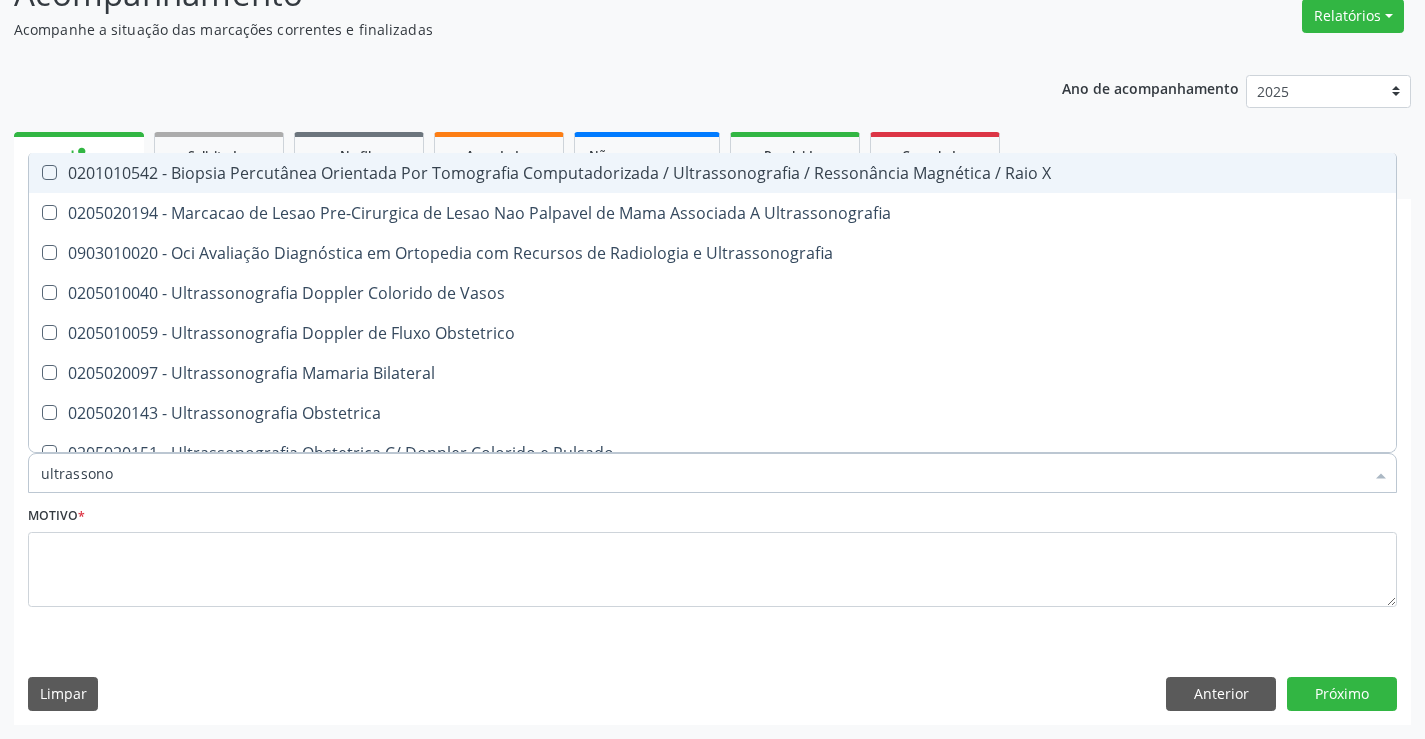 type on "ultrassonog" 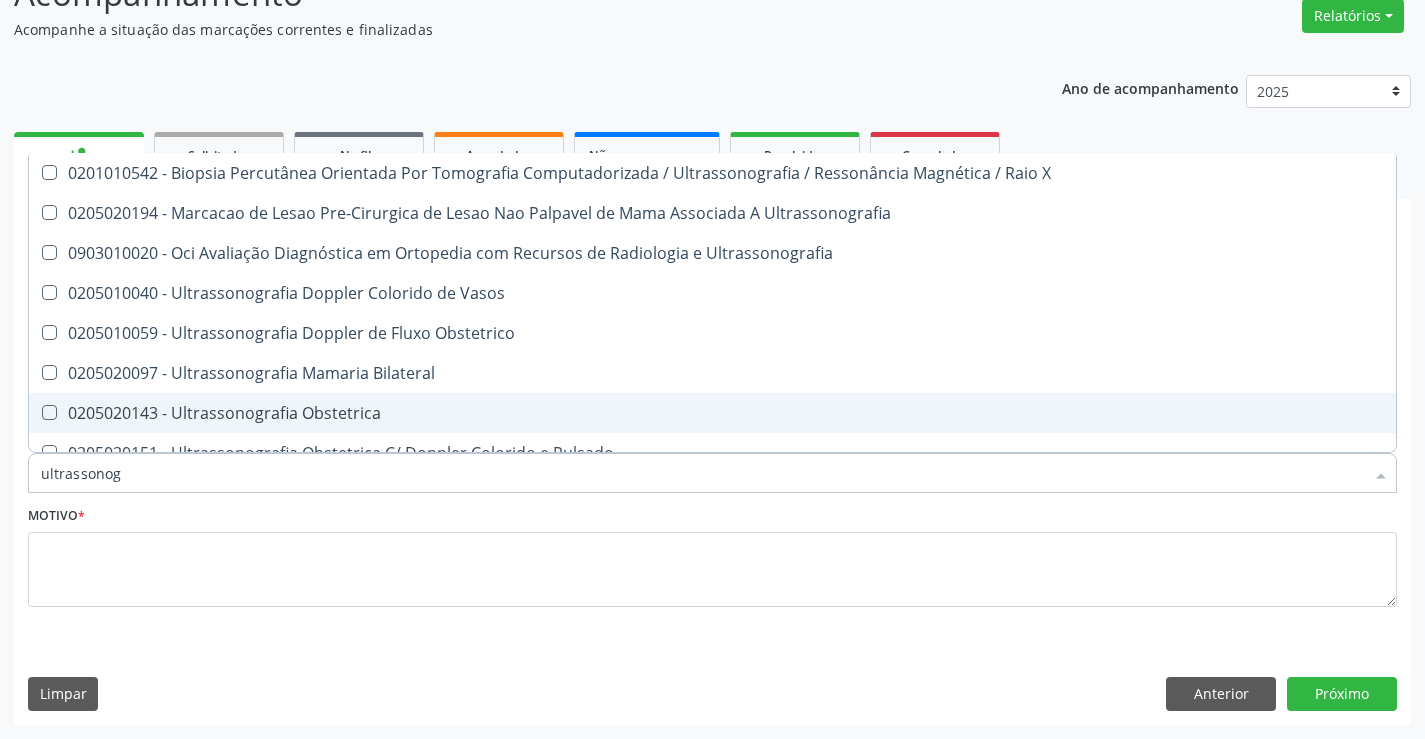 click on "0205020143 - Ultrassonografia Obstetrica" at bounding box center (712, 413) 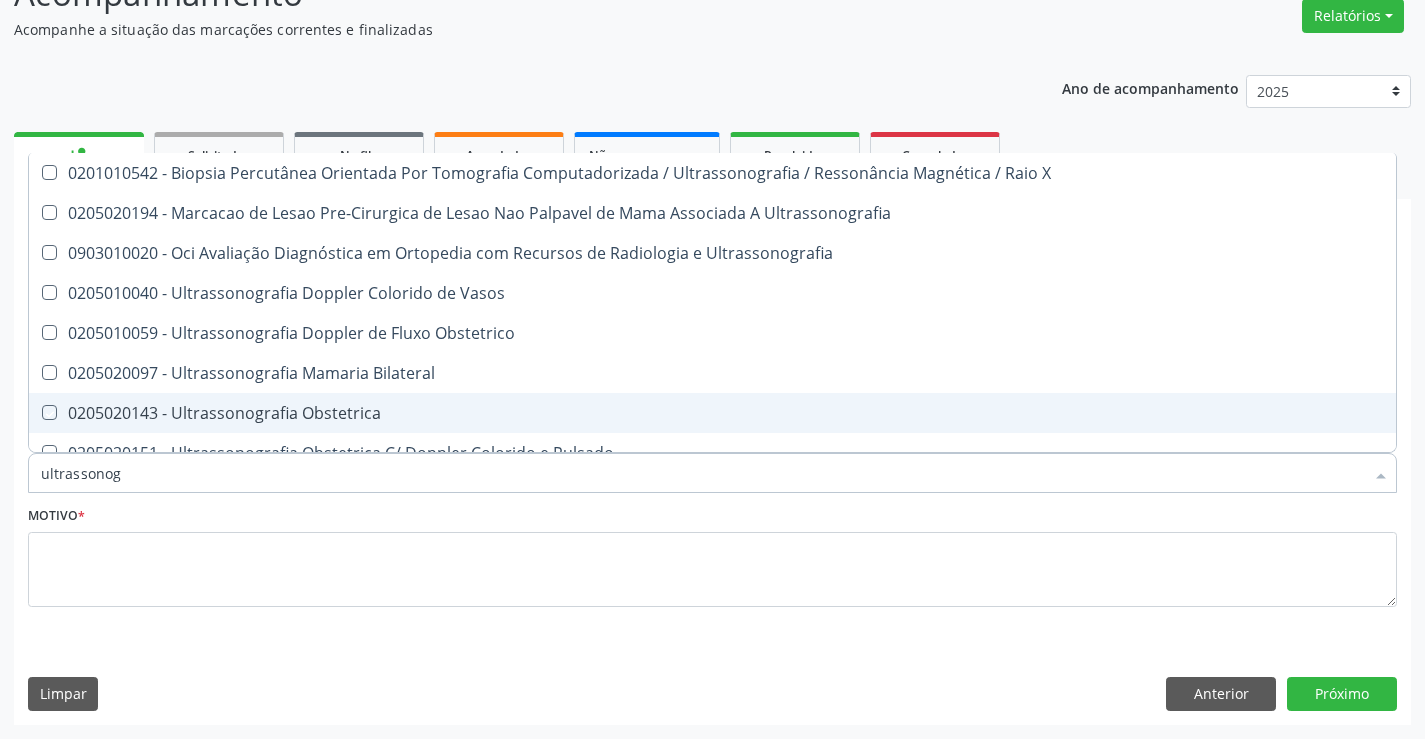 checkbox on "true" 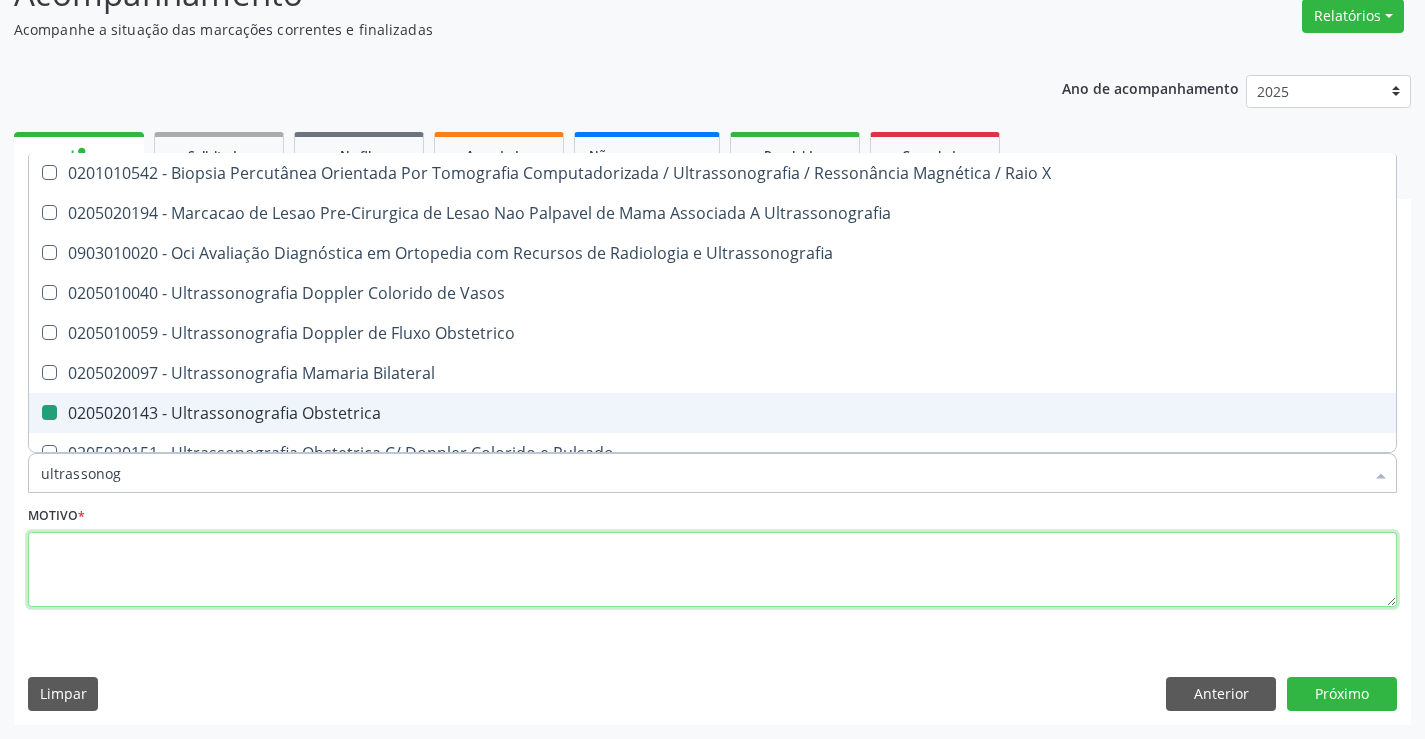 click at bounding box center (712, 570) 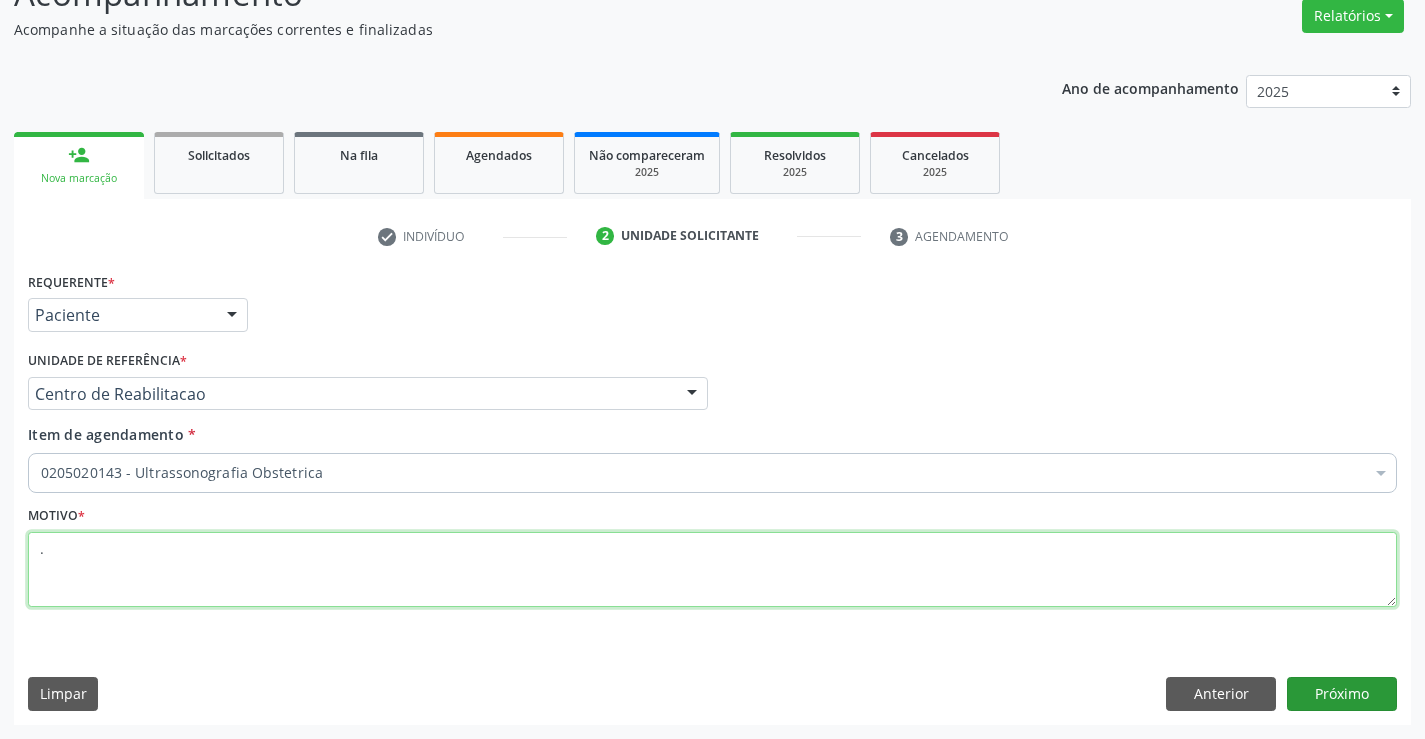 type on "." 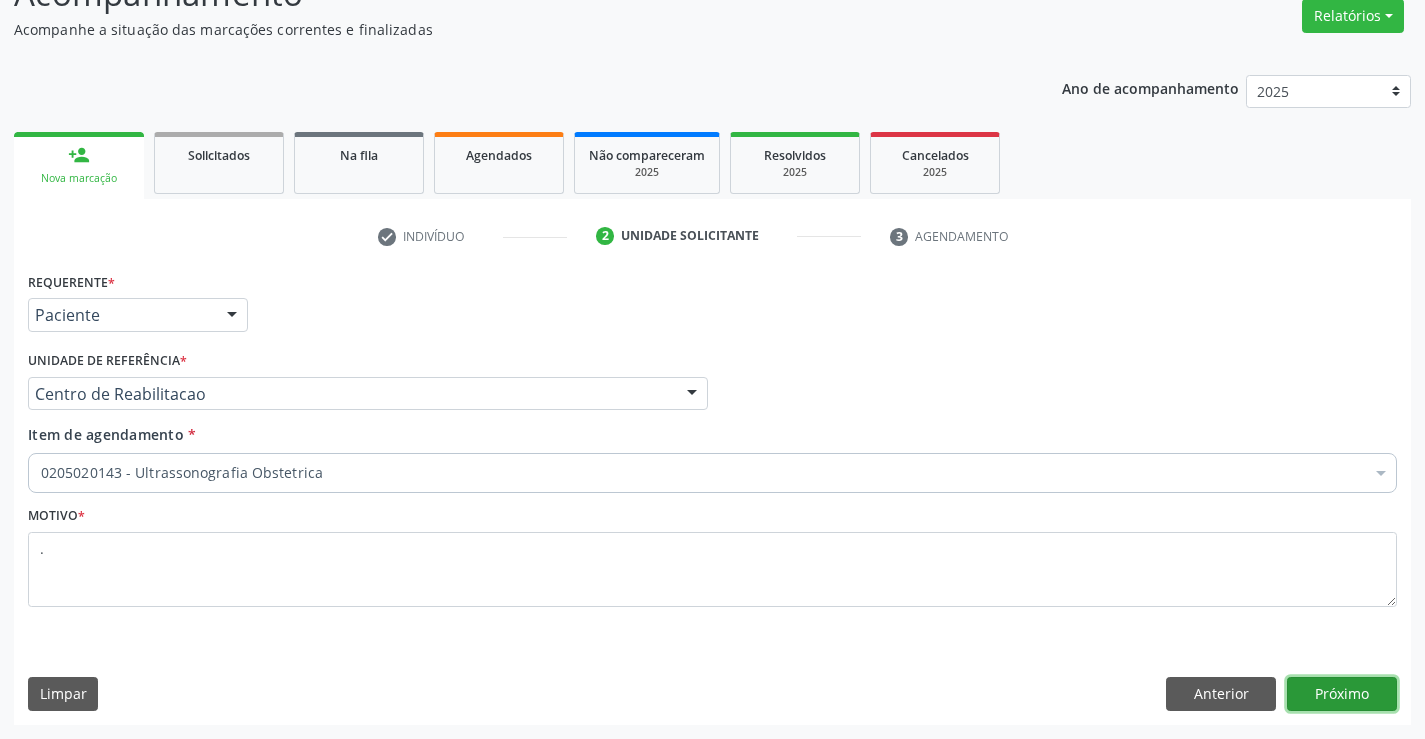 click on "Próximo" at bounding box center [1342, 694] 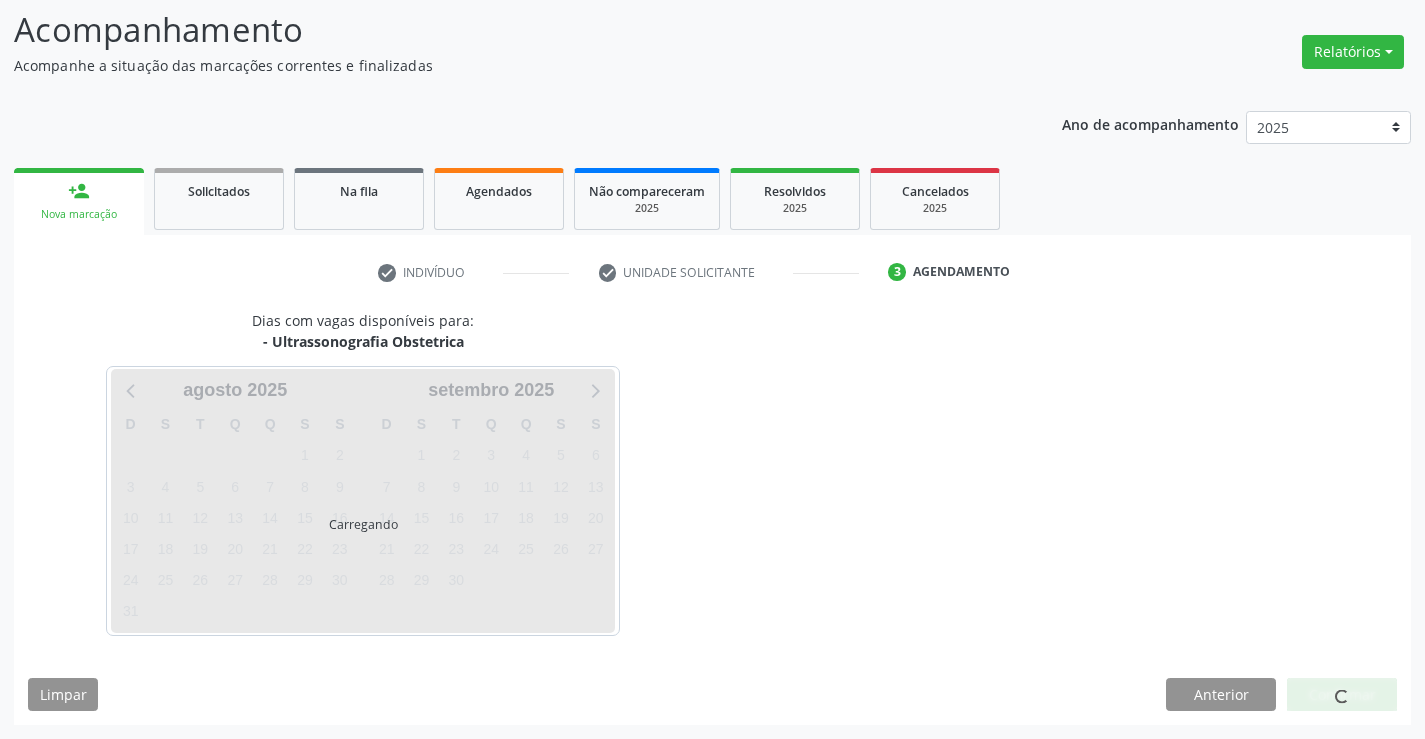 scroll, scrollTop: 131, scrollLeft: 0, axis: vertical 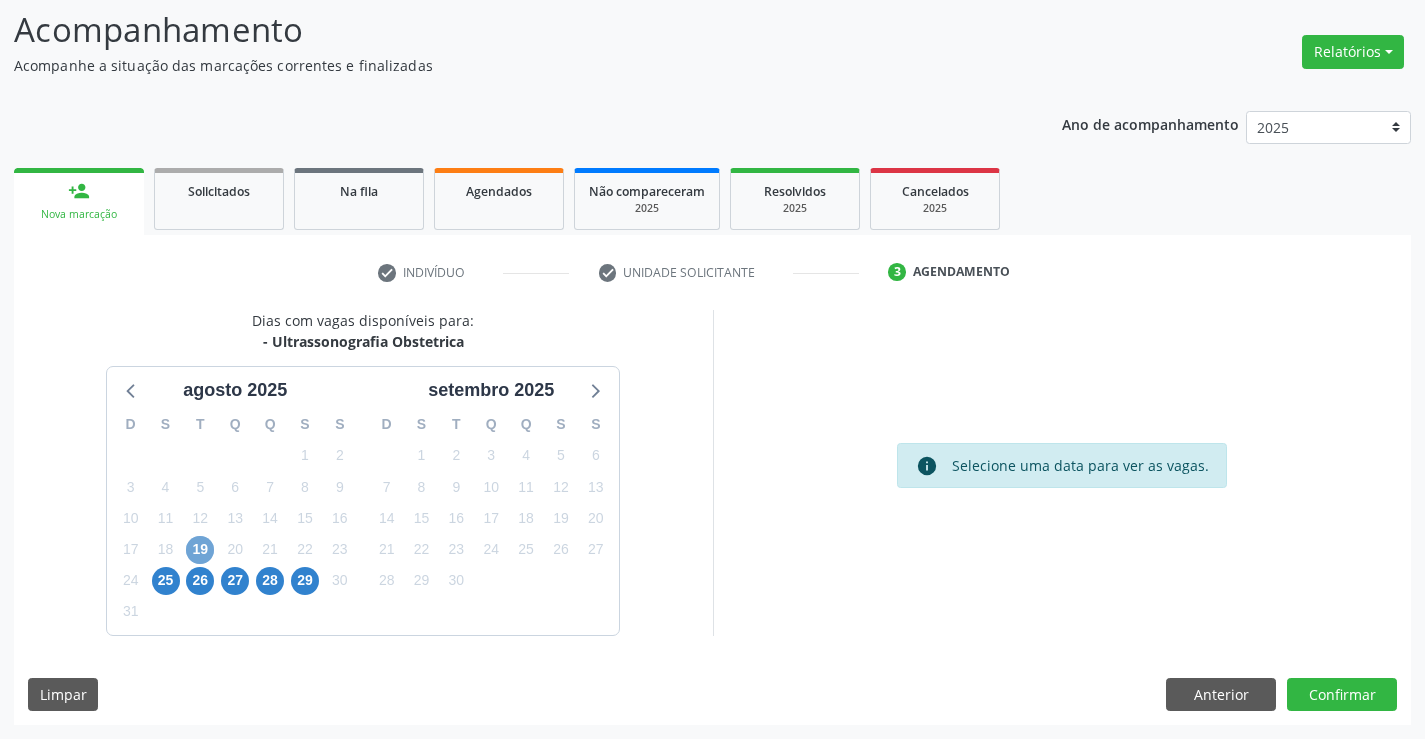 click on "19" at bounding box center (200, 550) 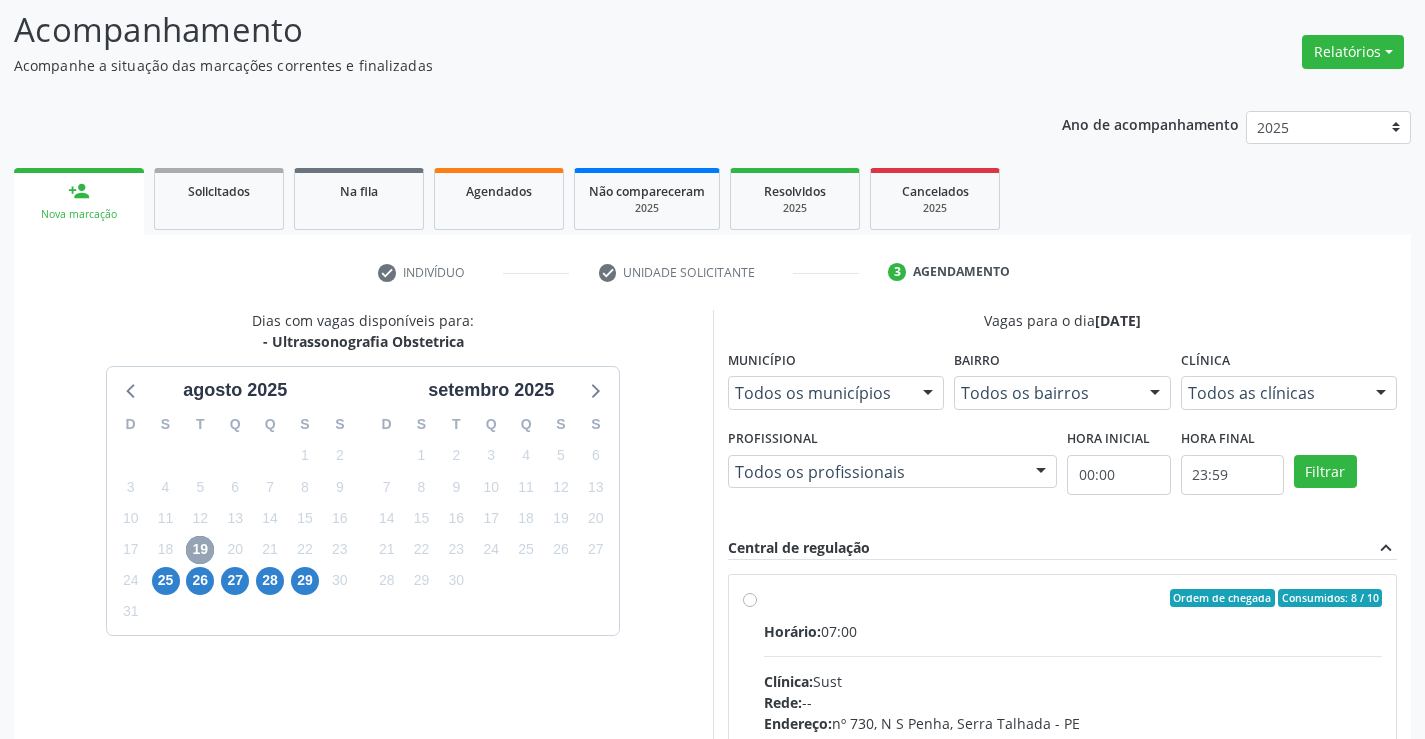 scroll, scrollTop: 420, scrollLeft: 0, axis: vertical 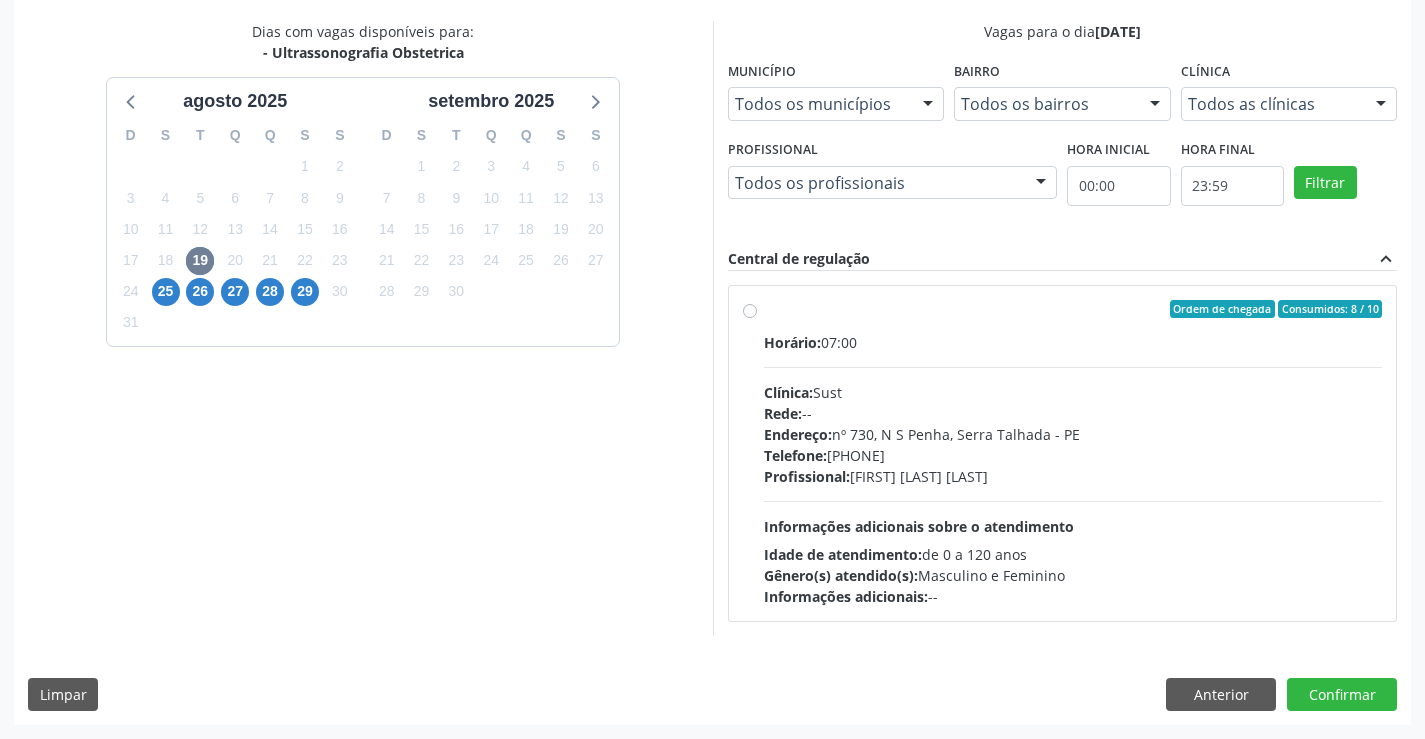 click on "Informações adicionais sobre o atendimento" at bounding box center [919, 526] 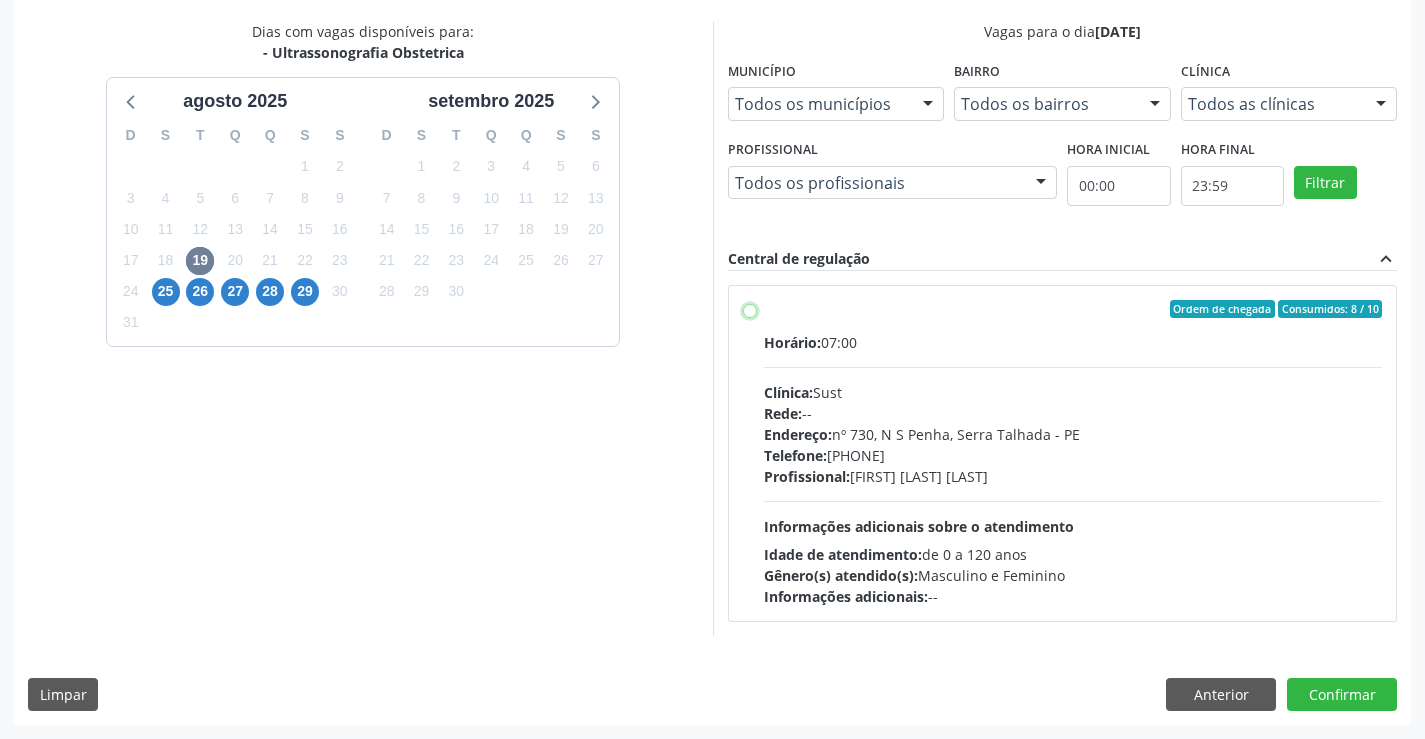 click on "Ordem de chegada
Consumidos: 8 / 10
Horário:   07:00
Clínica:  Sust
Rede:
--
Endereço:   nº [NUMBER], [NEIGHBORHOOD], [CITY] - [STATE]
Telefone:   [PHONE]
Profissional:
[FIRST] [LAST] [LAST]
Informações adicionais sobre o atendimento
Idade de atendimento:
de 0 a 120 anos
Gênero(s) atendido(s):
Masculino e Feminino
Informações adicionais:
--" at bounding box center [750, 309] 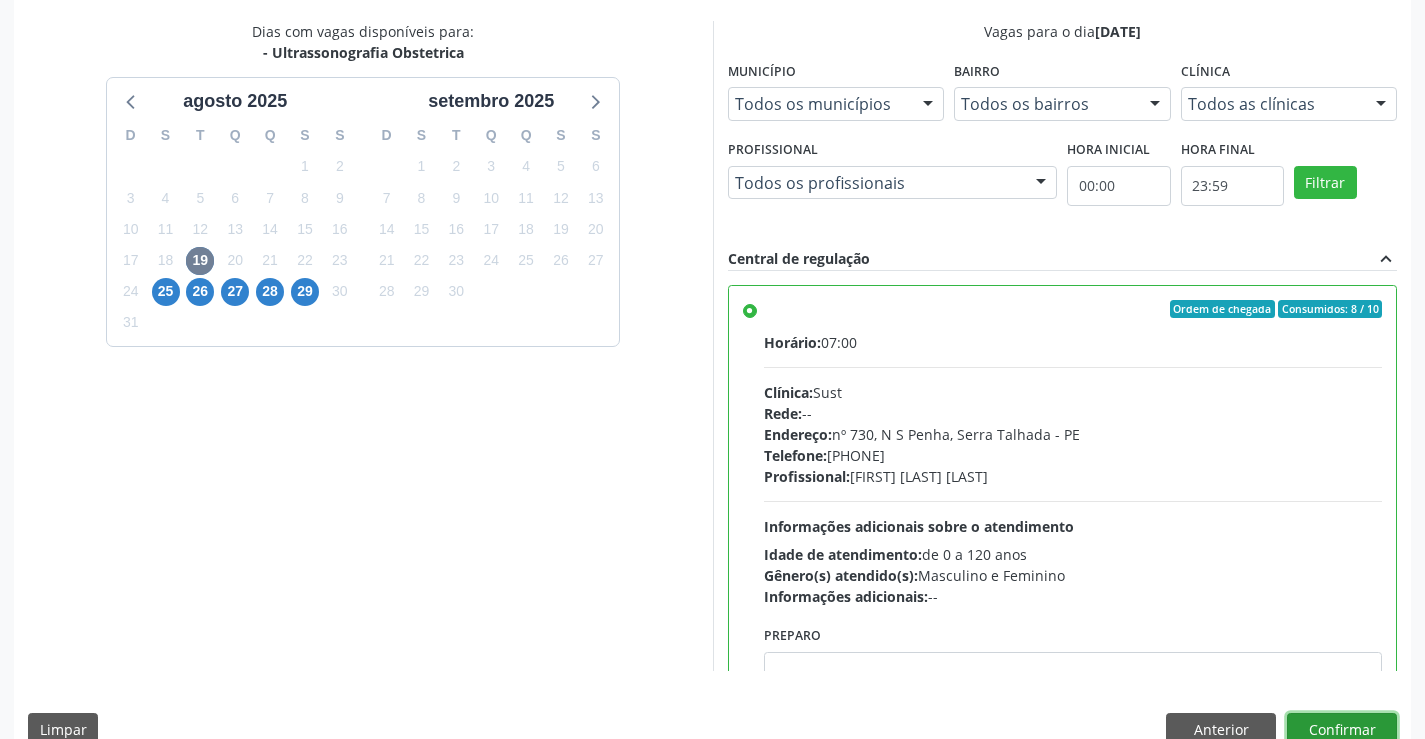 click on "Confirmar" at bounding box center [1342, 730] 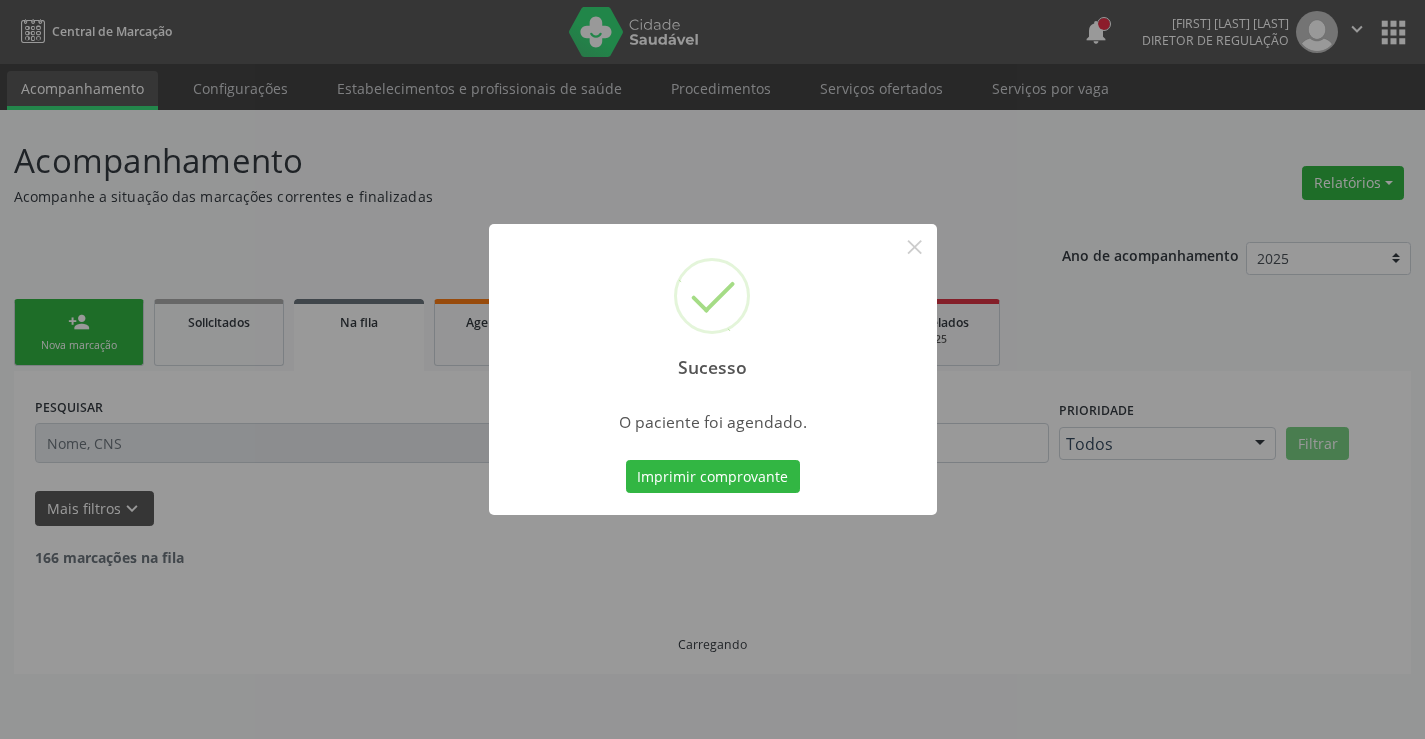 scroll, scrollTop: 0, scrollLeft: 0, axis: both 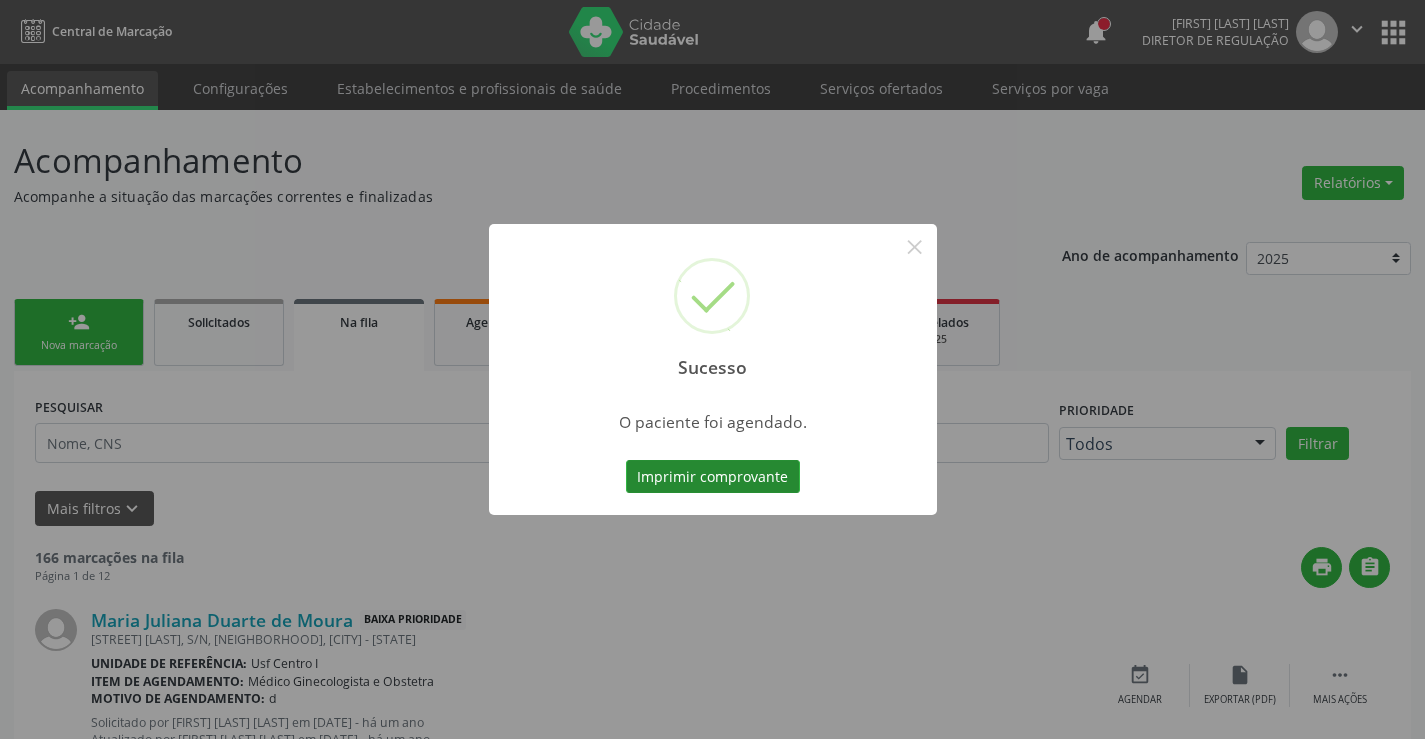 click on "Imprimir comprovante" at bounding box center [713, 477] 